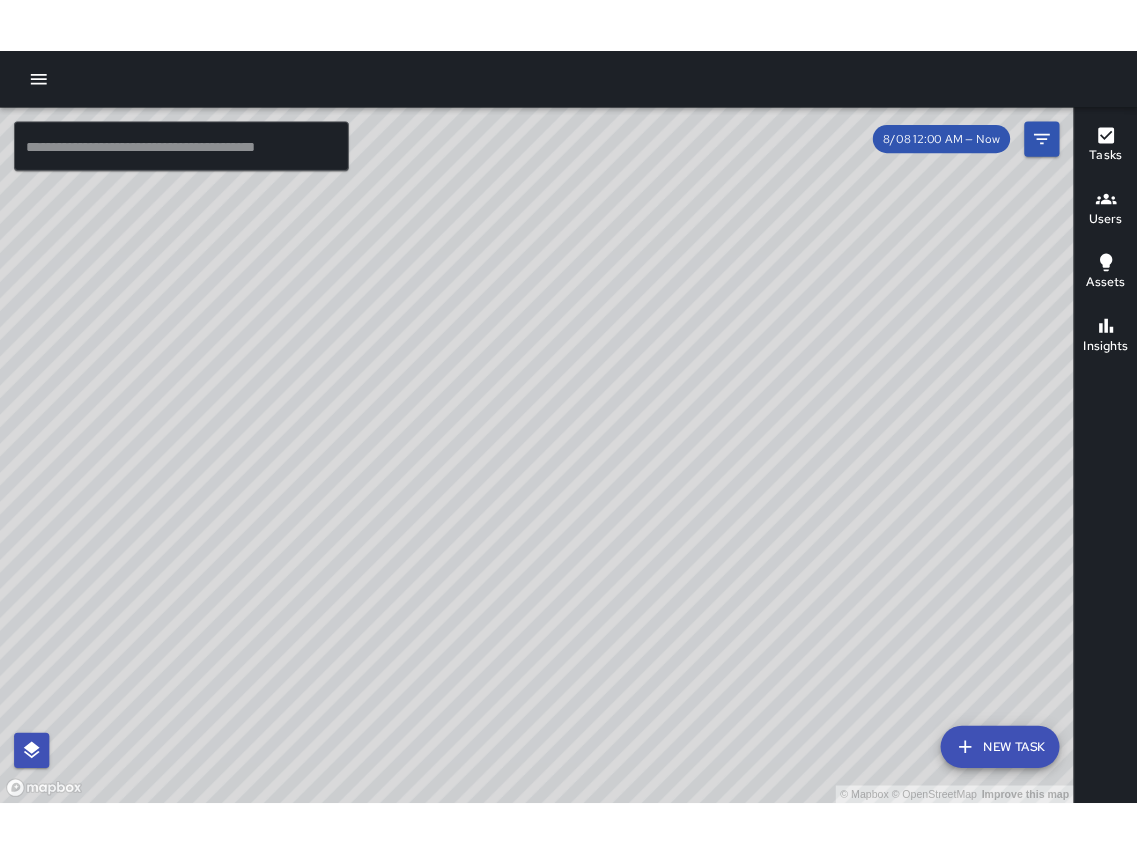 scroll, scrollTop: 0, scrollLeft: 0, axis: both 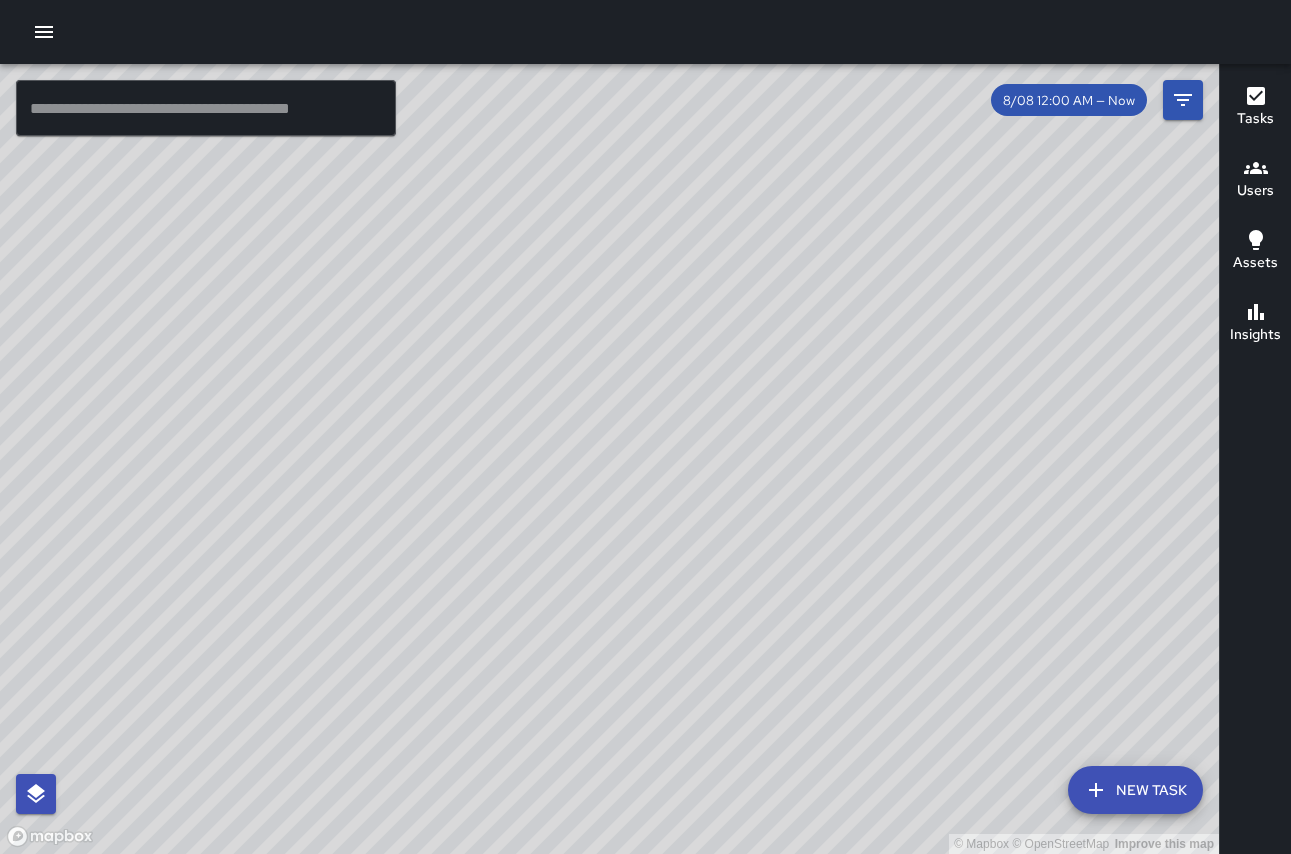 drag, startPoint x: 595, startPoint y: 303, endPoint x: 780, endPoint y: 972, distance: 694.10803 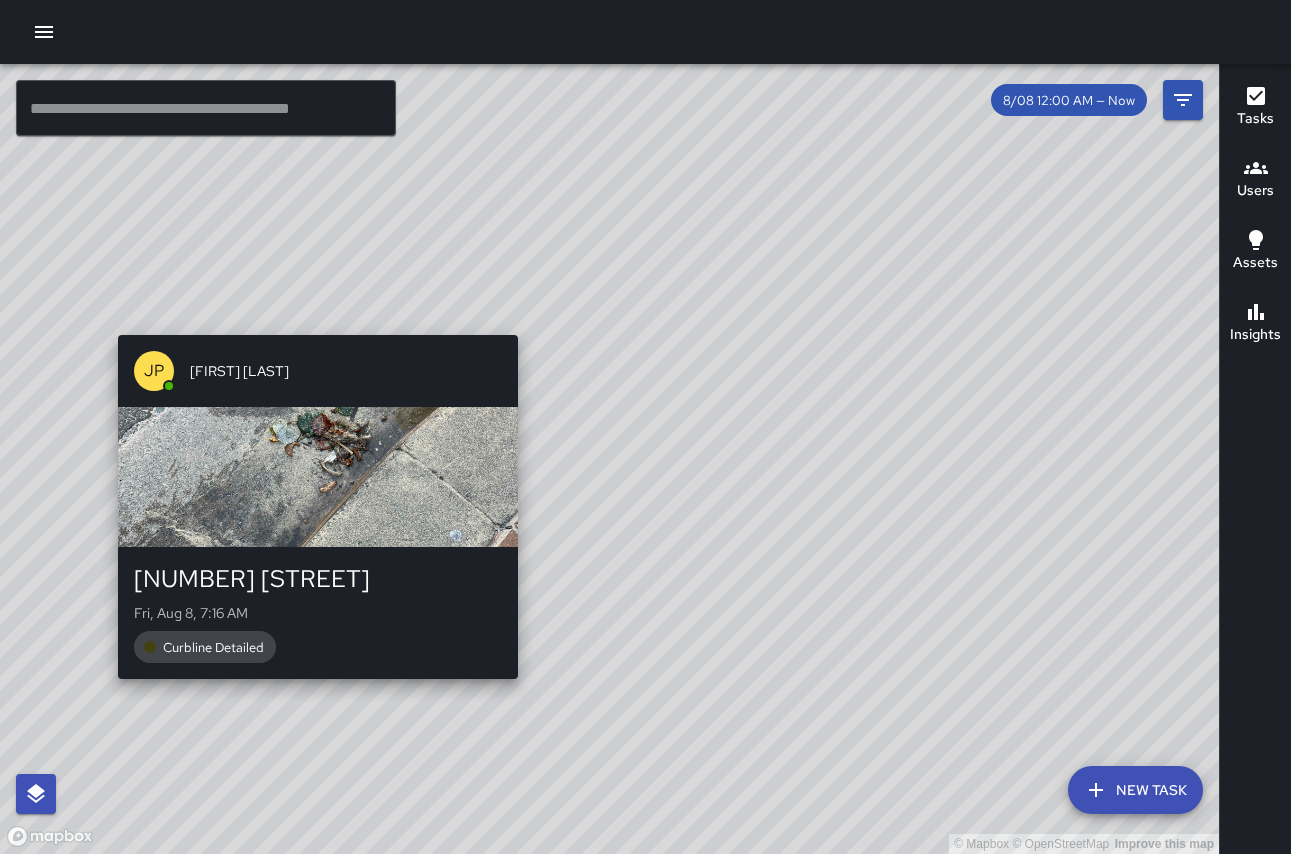 click on "© Mapbox   © OpenStreetMap   Improve this map JP Joseph Planesi Kauhola Jr 2381 Kalākaua Avenue Fri, Aug 8, 7:16 AM Curbline Detailed" at bounding box center (609, 459) 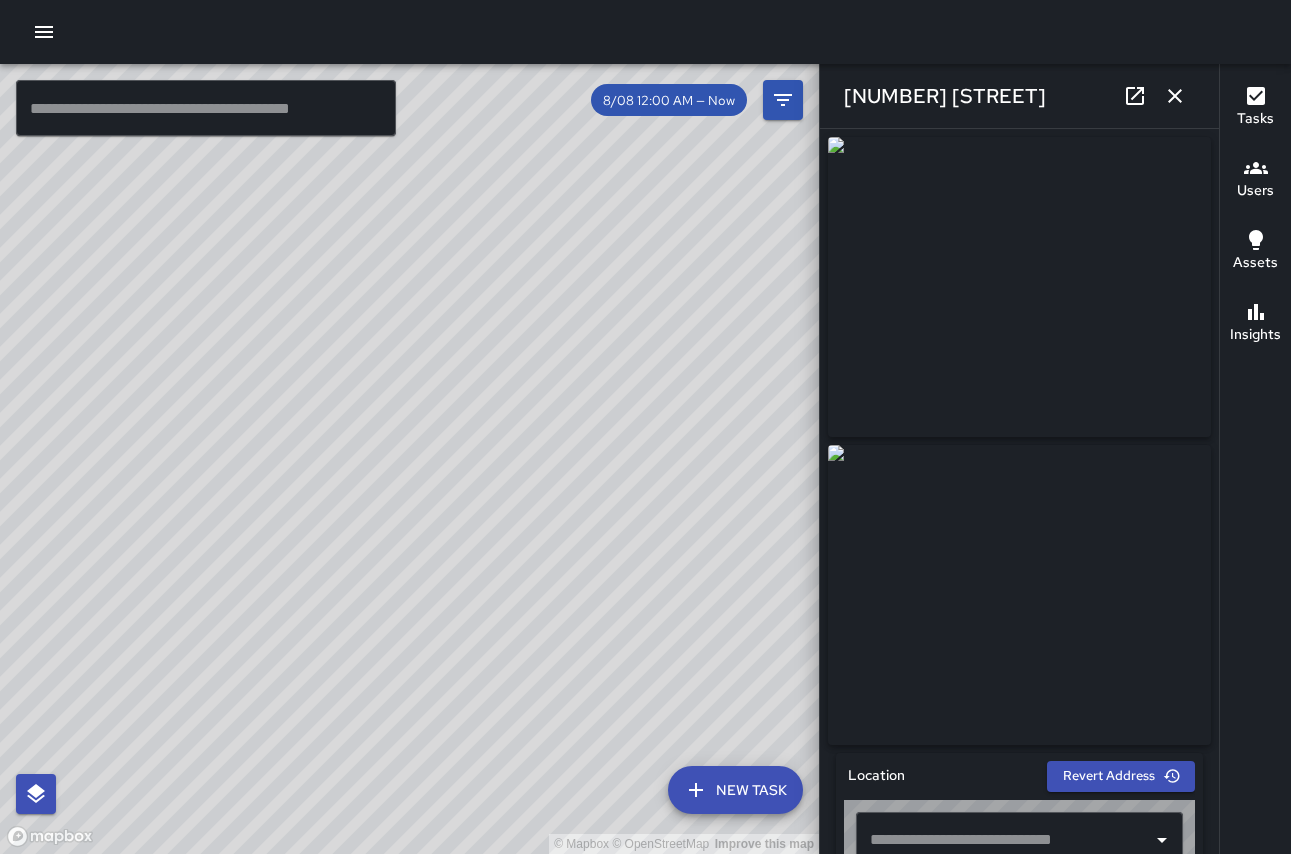 type on "**********" 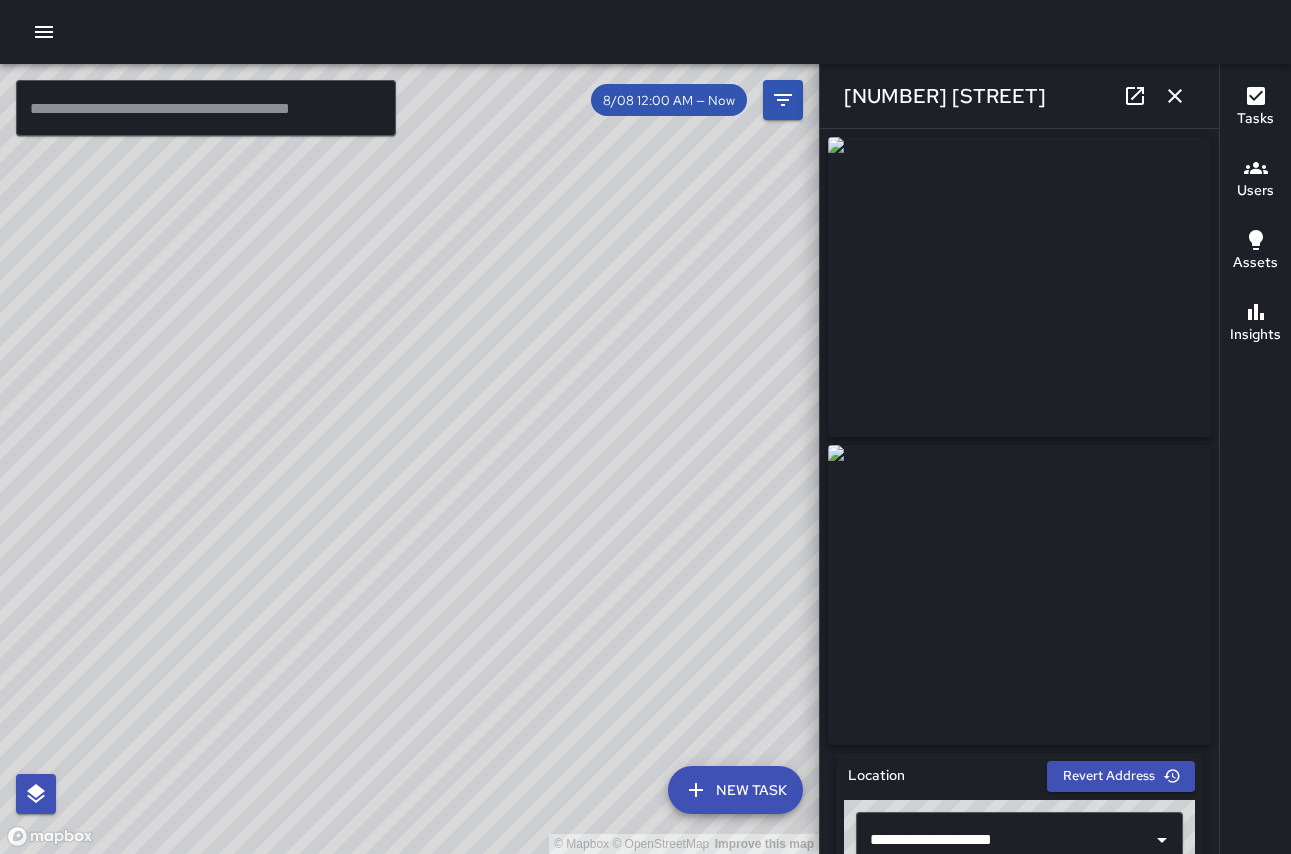 click on "© Mapbox   © OpenStreetMap   Improve this map TN Thoren Nansen 2344 Kalākaua Avenue Fri, Aug 8, 6:41 AM Pickup trash" at bounding box center (409, 459) 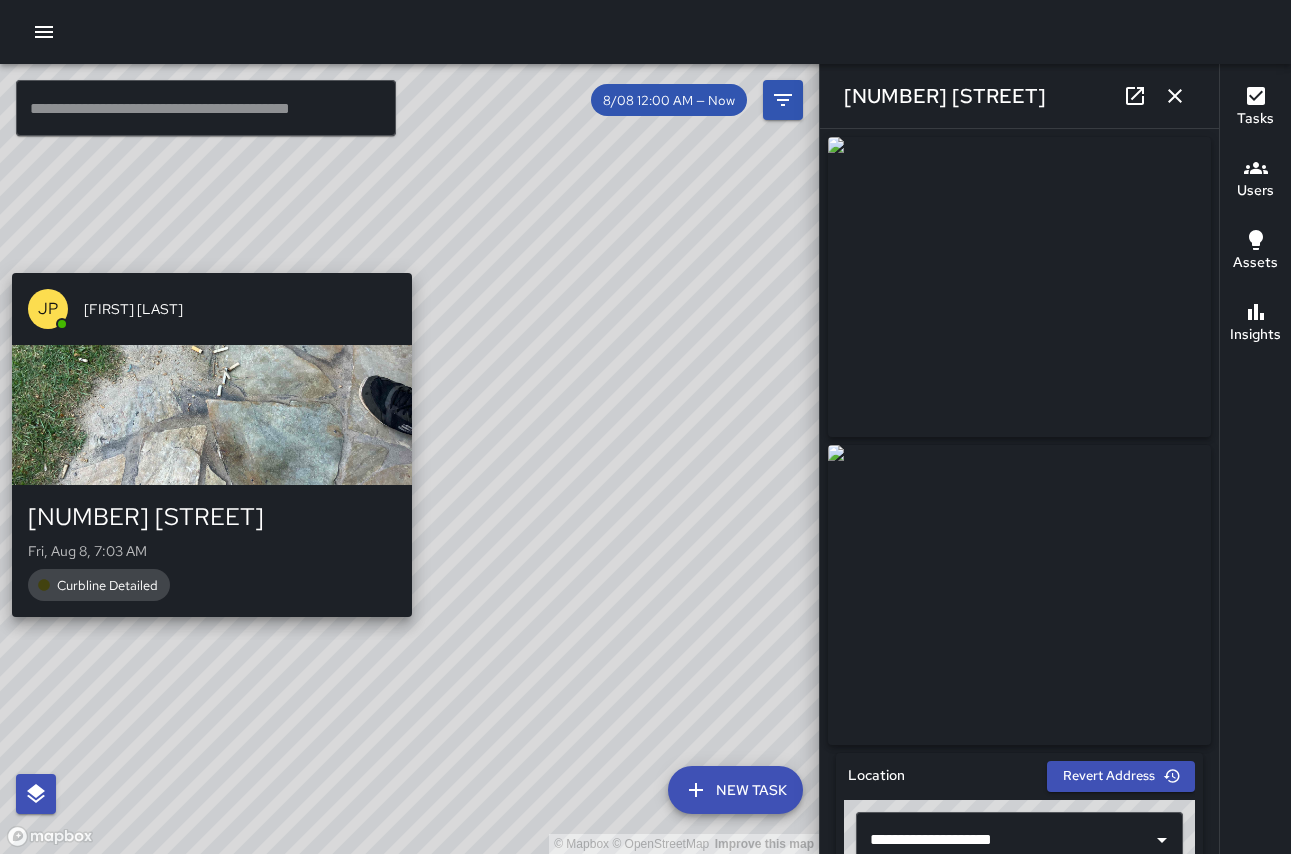 click on "© Mapbox   © OpenStreetMap   Improve this map JP Joseph Planesi Kauhola Jr 1813 Kalākaua Avenue Fri, Aug 8, 7:03 AM Curbline Detailed" at bounding box center [409, 459] 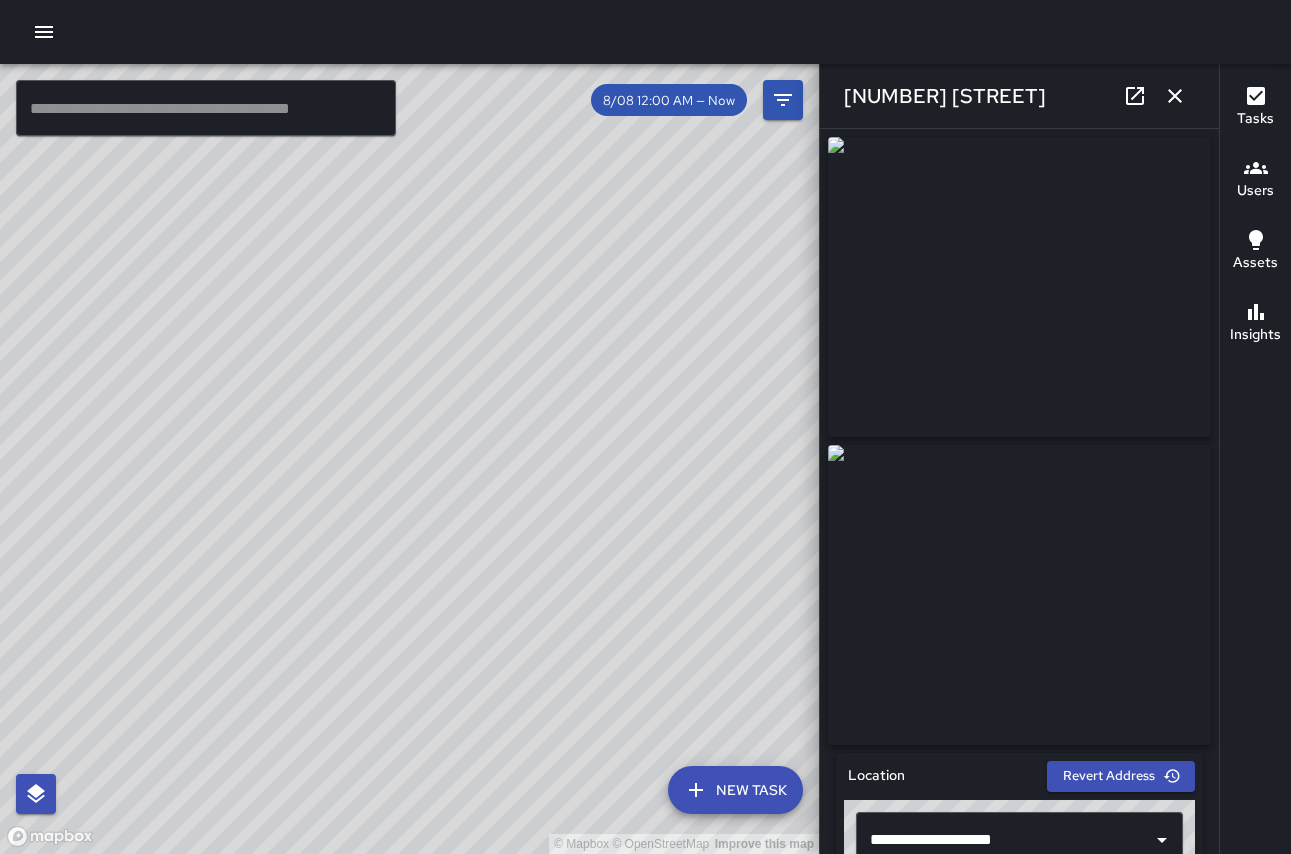 click on "© Mapbox   © OpenStreetMap   Improve this map JP Joseph Planesi Kauhola Jr 2284 Kalākaua Avenue Fri, Aug 8, 7:02 AM PW Trash Can Cleaning" at bounding box center [409, 459] 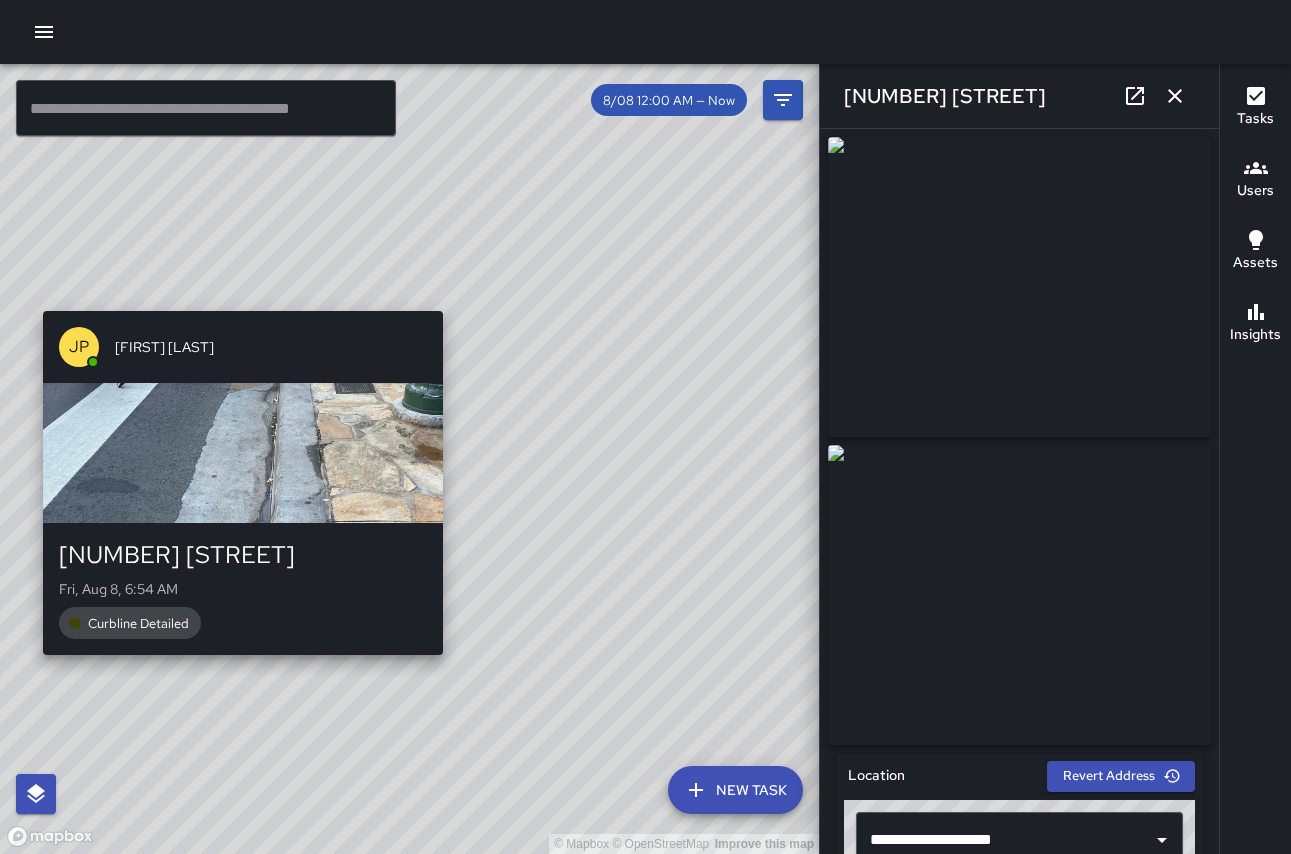 click on "JP Joseph Planesi Kauhola Jr 2201 Kalākaua Avenue Fri, Aug 8, 6:54 AM Curbline Detailed" at bounding box center [243, 483] 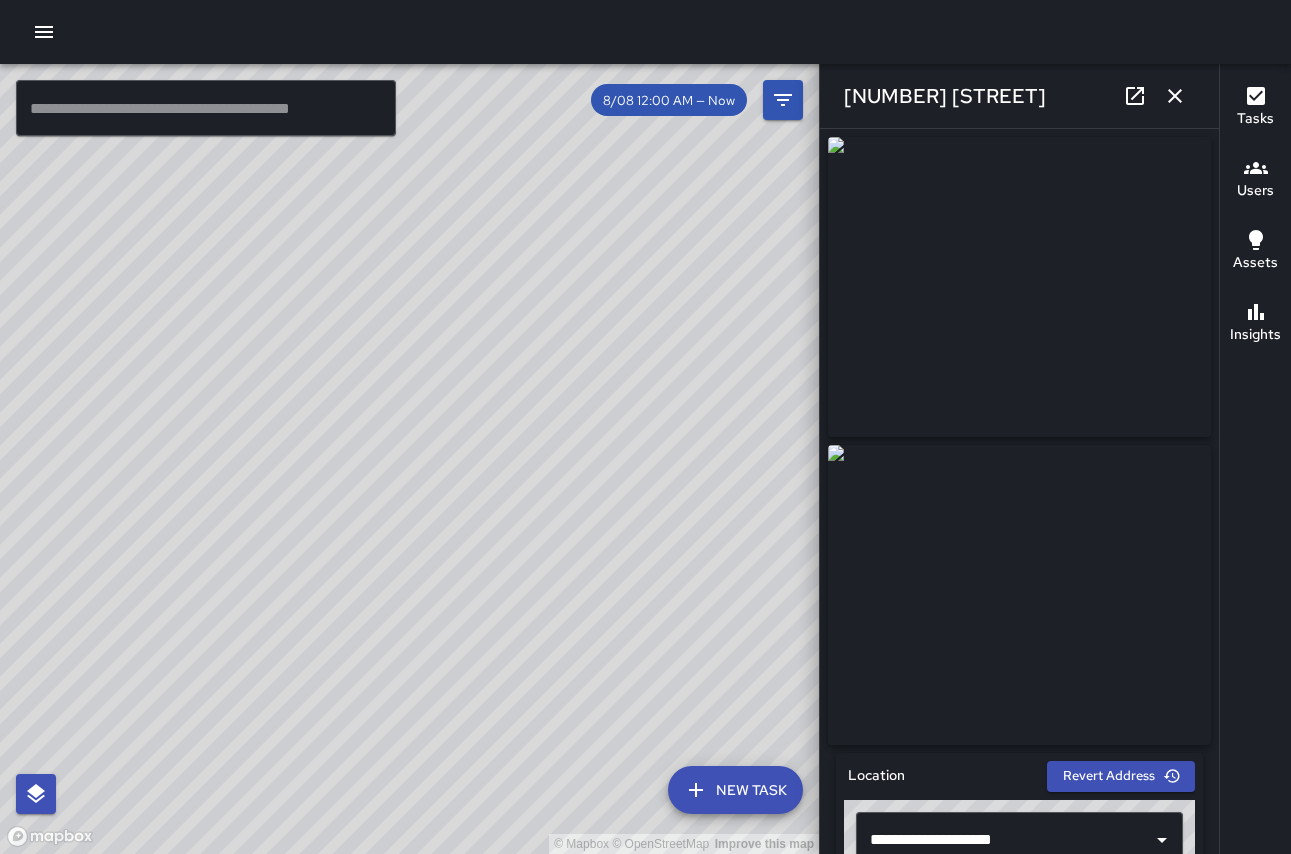 click on "© Mapbox   © OpenStreetMap   Improve this map JP Joseph Planesi Kauhola Jr 2230 Kalākaua Avenue Fri, Aug 8, 6:49 AM Trash Can Topped Off" at bounding box center [409, 459] 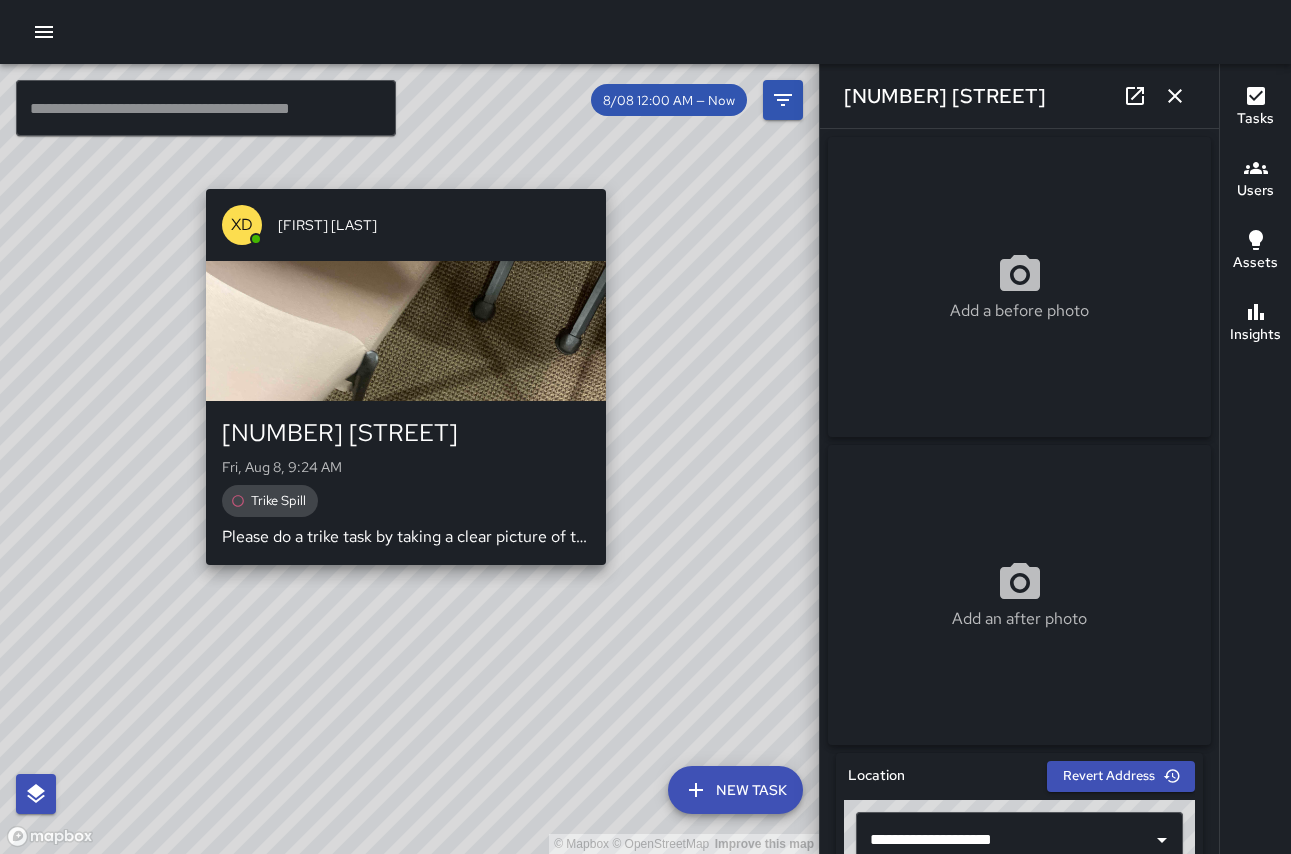 click on "© Mapbox   © OpenStreetMap   Improve this map XD Xuan Daniel Pham 227 Lewers Street Fri, Aug 8, 9:24 AM Trike Spill Please do a trike task by taking a clear picture of the trike abs stat it thank you" at bounding box center [409, 459] 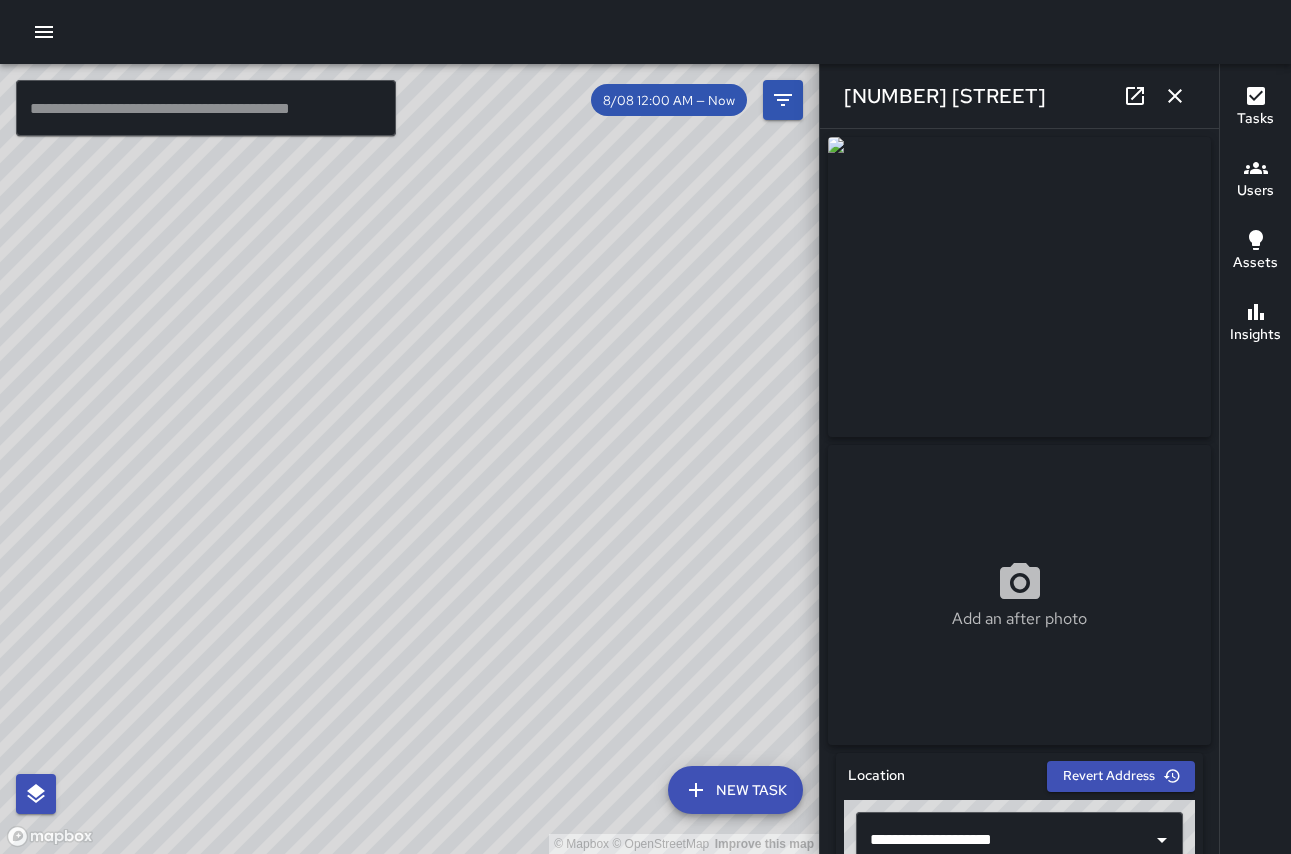 click on "© Mapbox   © OpenStreetMap   Improve this map KM Kevin Mews 2186 Kalākaua Avenue Fri, Aug 8, 6:46 AM Curbline Detailed" at bounding box center [409, 459] 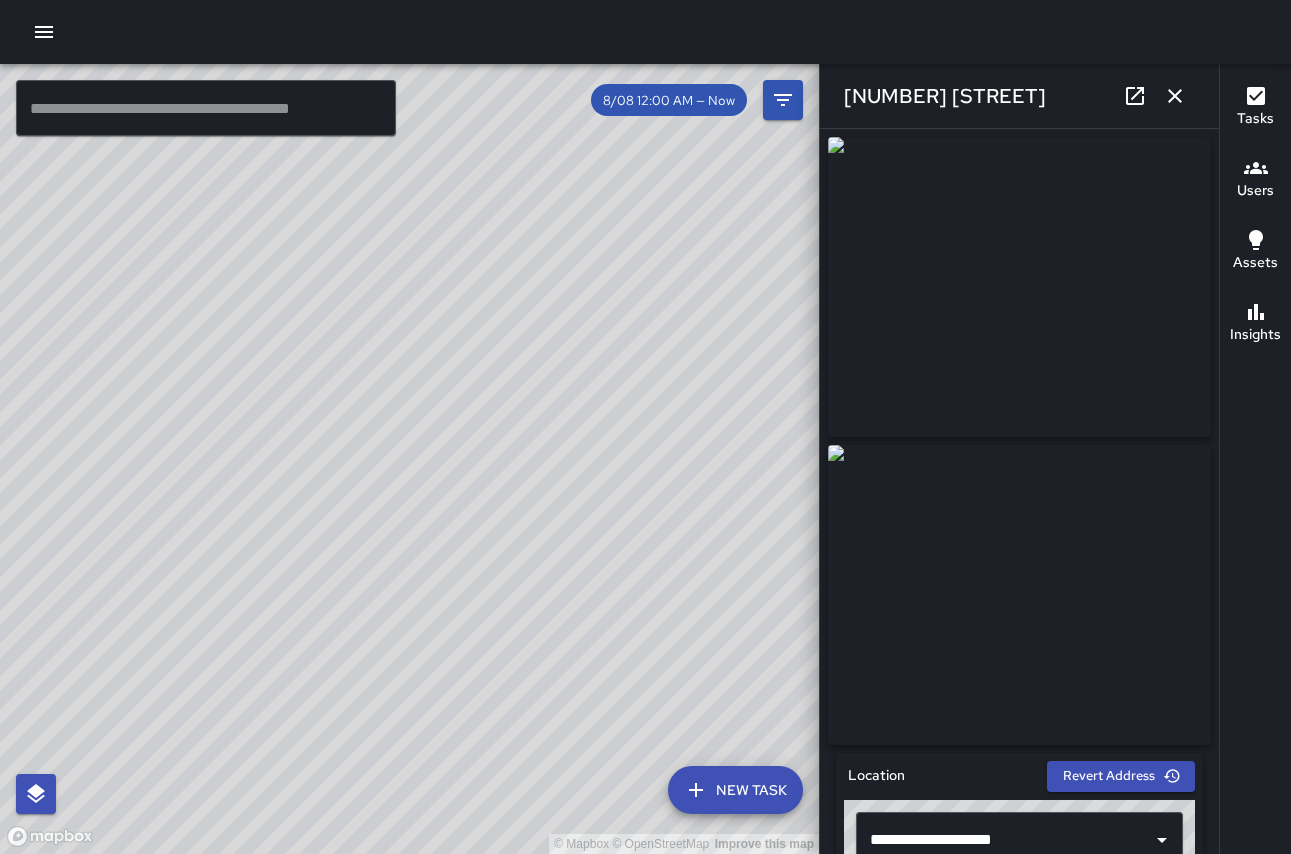 scroll, scrollTop: 15481, scrollLeft: 0, axis: vertical 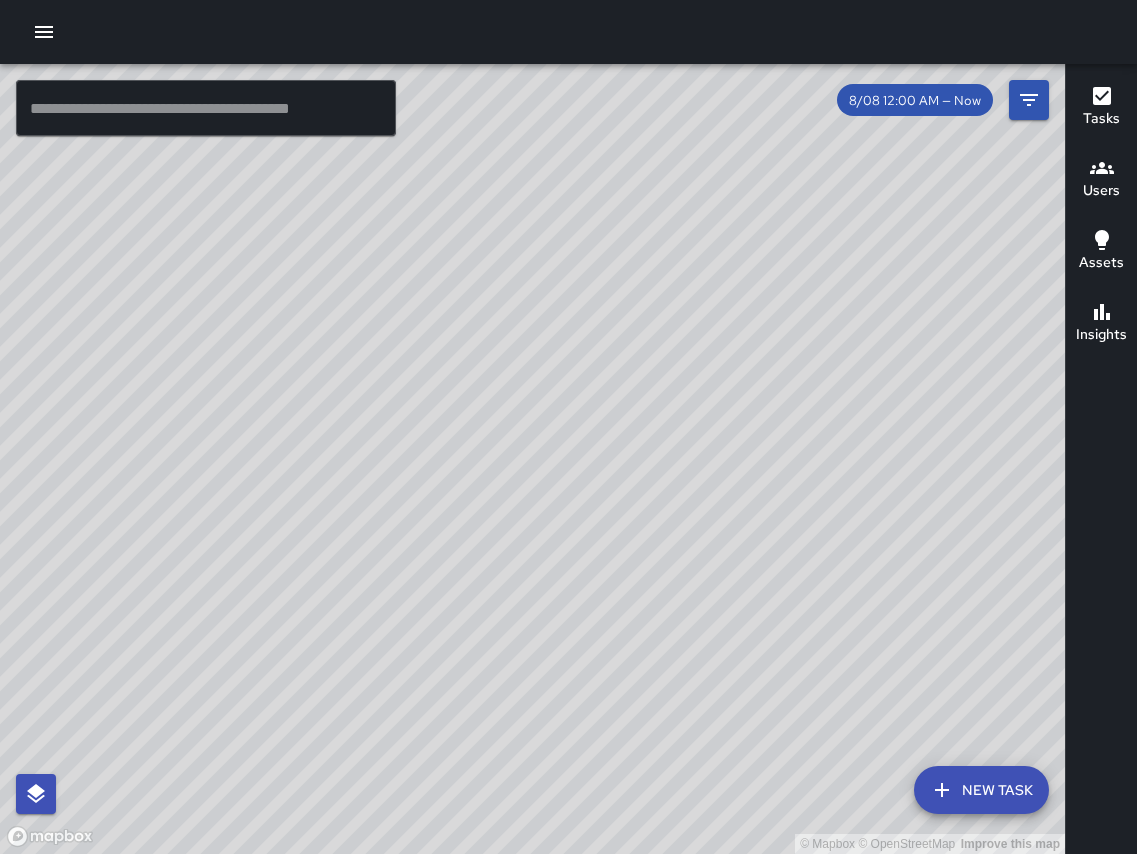 click on "© Mapbox   © OpenStreetMap   Improve this map" at bounding box center [532, 459] 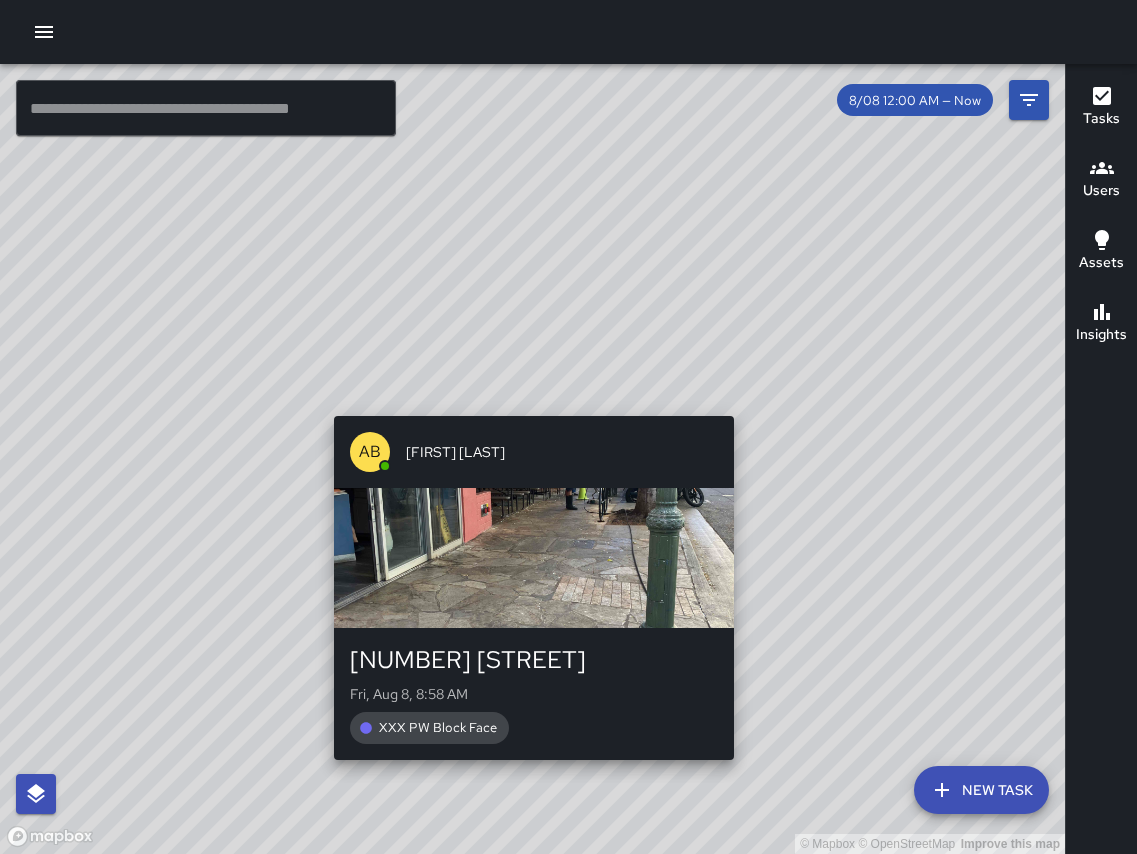 click on "© Mapbox   © OpenStreetMap   Improve this map AB Arlen Balanon 151 Uluniu Avenue Fri, Aug 8, 8:58 AM XXX PW Block Face" at bounding box center [532, 459] 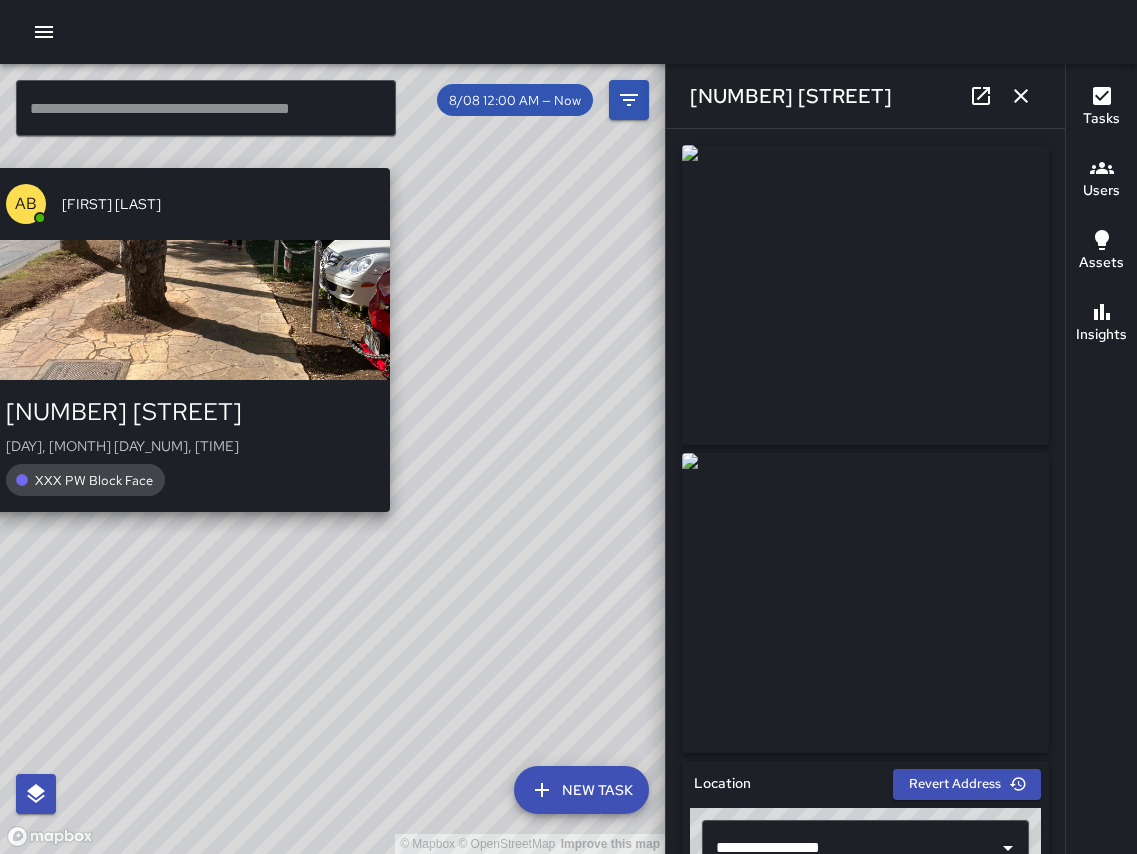 click on "© Mapbox   © OpenStreetMap   Improve this map AB Arlen Balanon 2449 Kūhiō Avenue Fri, Aug 8, 9:23 AM XXX PW Block Face" at bounding box center [332, 459] 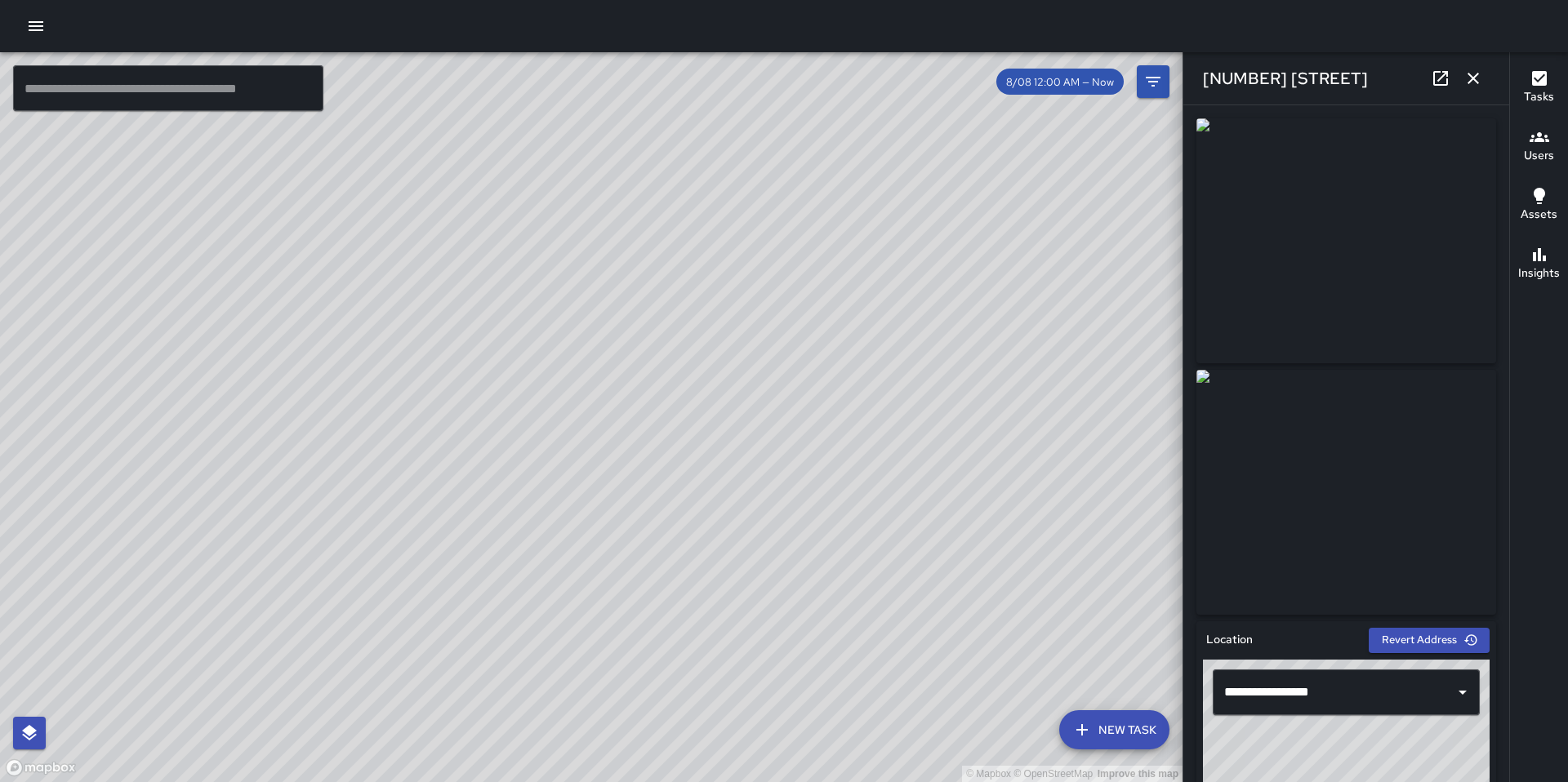 click on "© Mapbox   © OpenStreetMap   Improve this map" at bounding box center [591, 417] 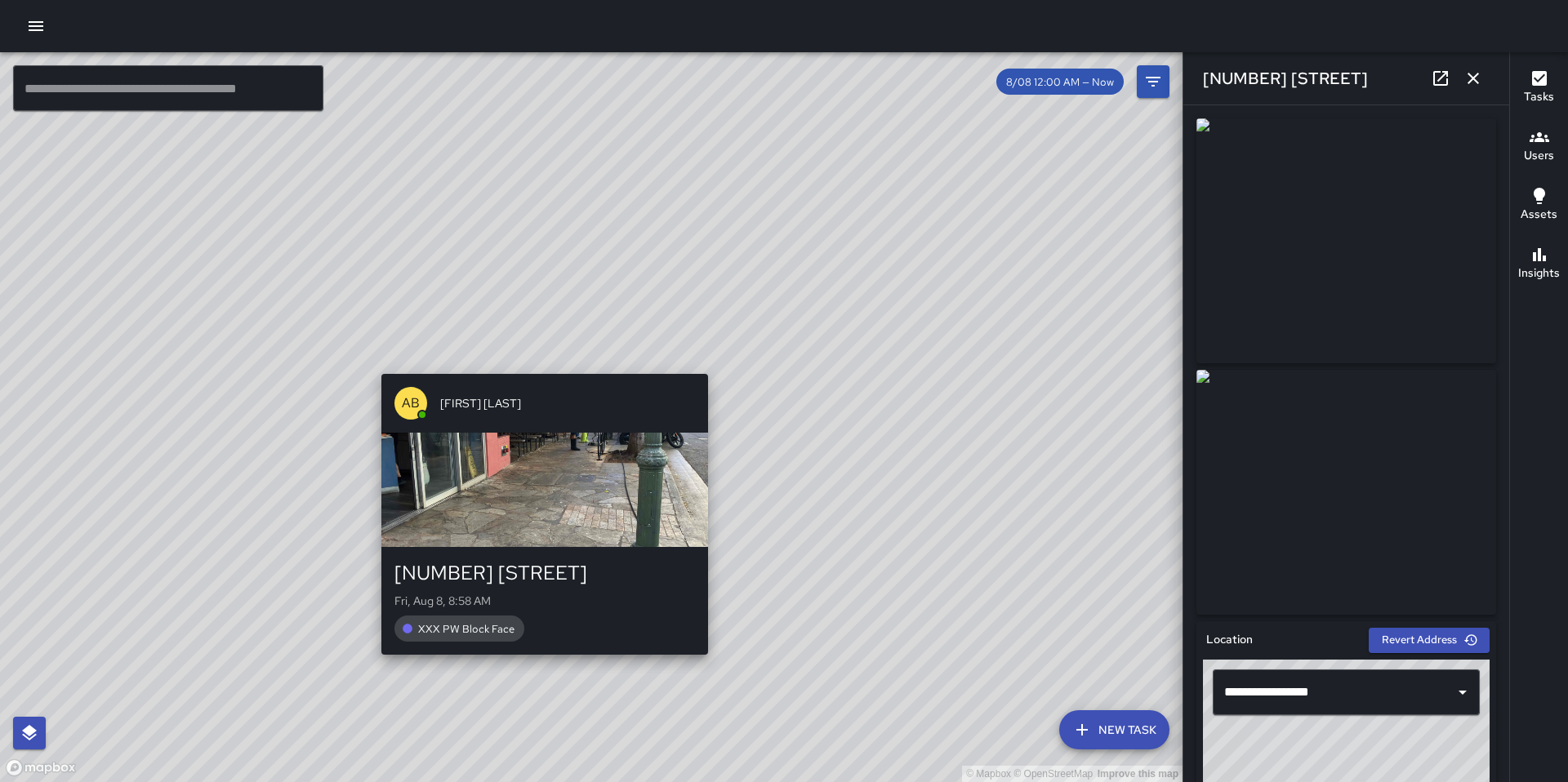 click on "© Mapbox   © OpenStreetMap   Improve this map AB Arlen Balanon 151 Uluniu Avenue Fri, Aug 8, 8:58 AM XXX PW Block Face" at bounding box center [591, 417] 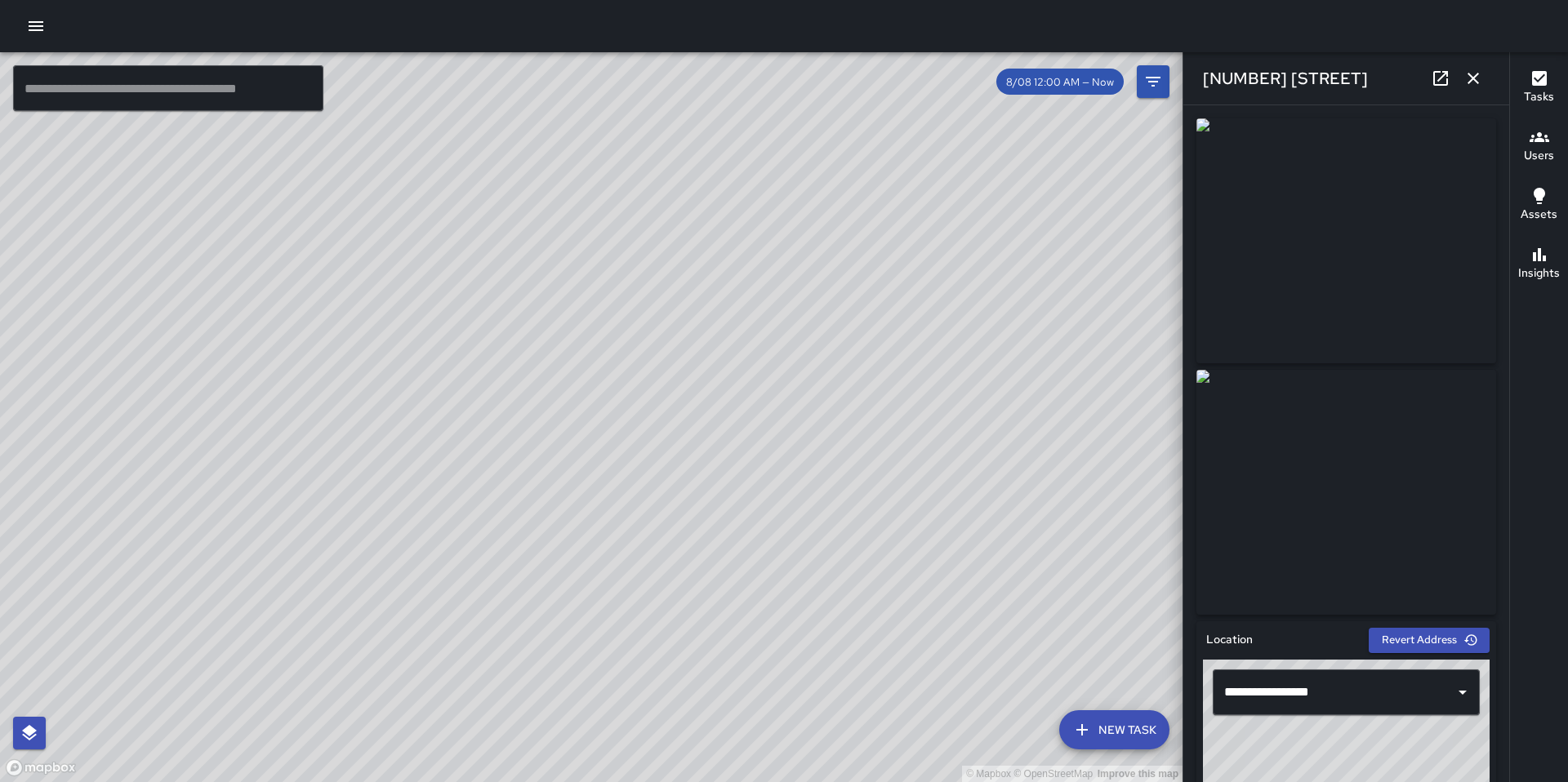 drag, startPoint x: 334, startPoint y: 539, endPoint x: 512, endPoint y: 486, distance: 185.72291 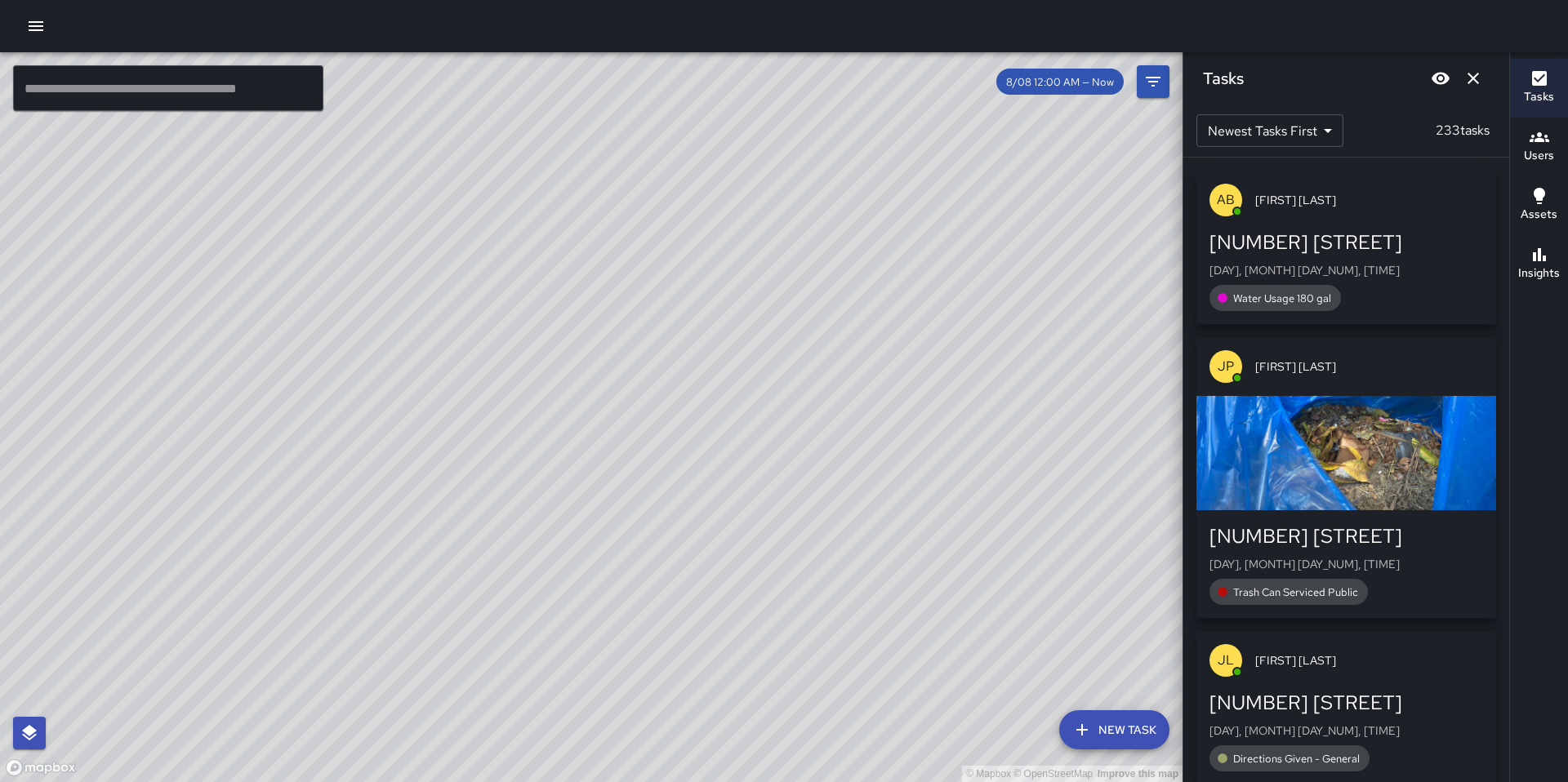 click on "AB Arlen Balanon 2464 Kalākaua Avenue Fri, Aug 8, 10:14 AM Water Usage 180 gal JP Joseph Planesi Kauhola Jr 2450 Koa Avenue Fri, Aug 8, 10:14 AM Trash Can Serviced  Public JL Jeffrey Lepage 6a Kalākaua Avenue Fri, Aug 8, 10:13 AM Directions Given - General KM Kevin Mews 444 Keoniana Street Fri, Aug 8, 10:13 AM Curbline Detailed JL Jeffrey Lepage 6a Kalākaua Avenue Fri, Aug 8, 10:13 AM Directions Given - General" at bounding box center [1346, 469] 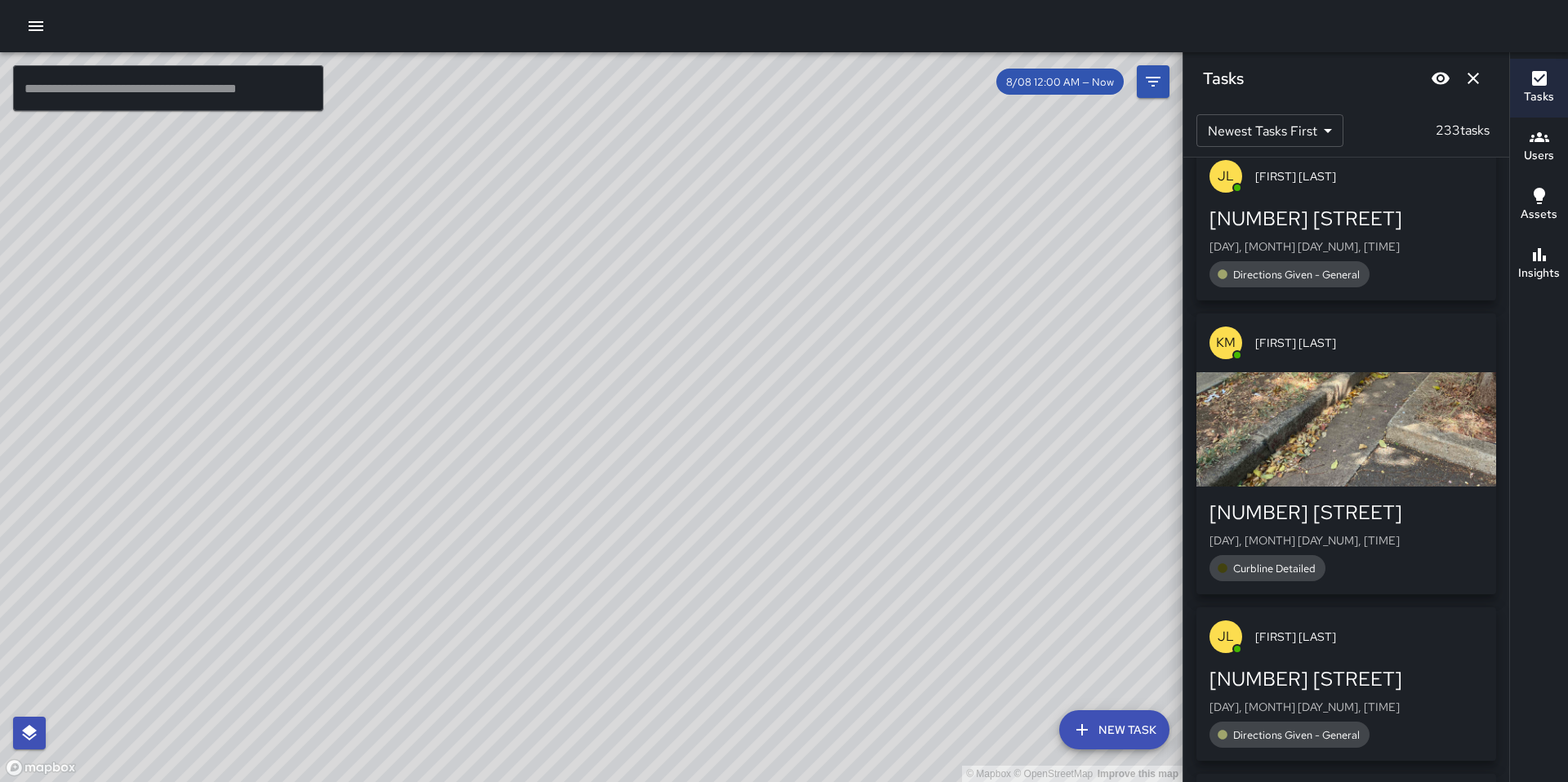 scroll, scrollTop: 509, scrollLeft: 0, axis: vertical 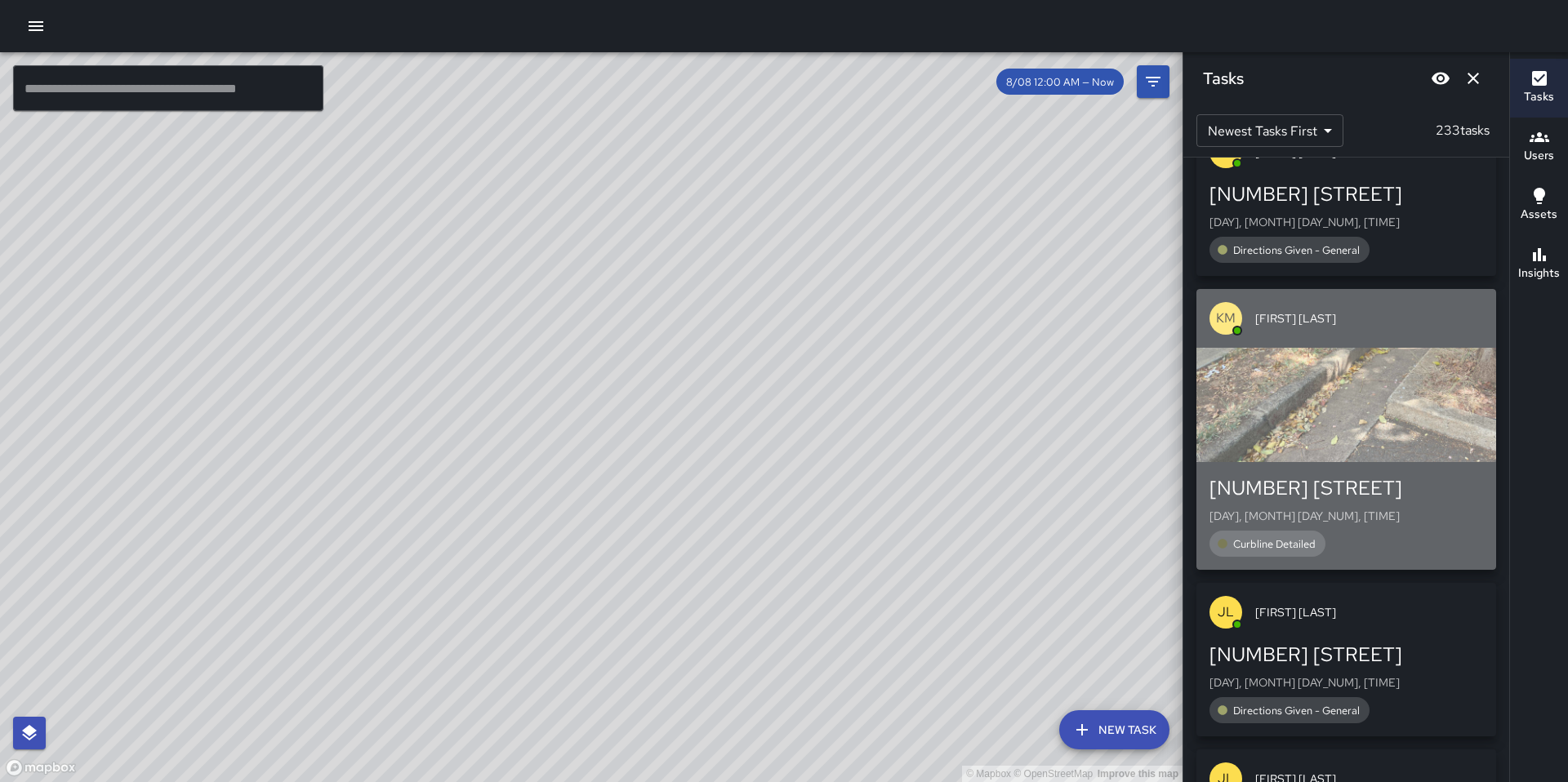 click at bounding box center (1346, 405) 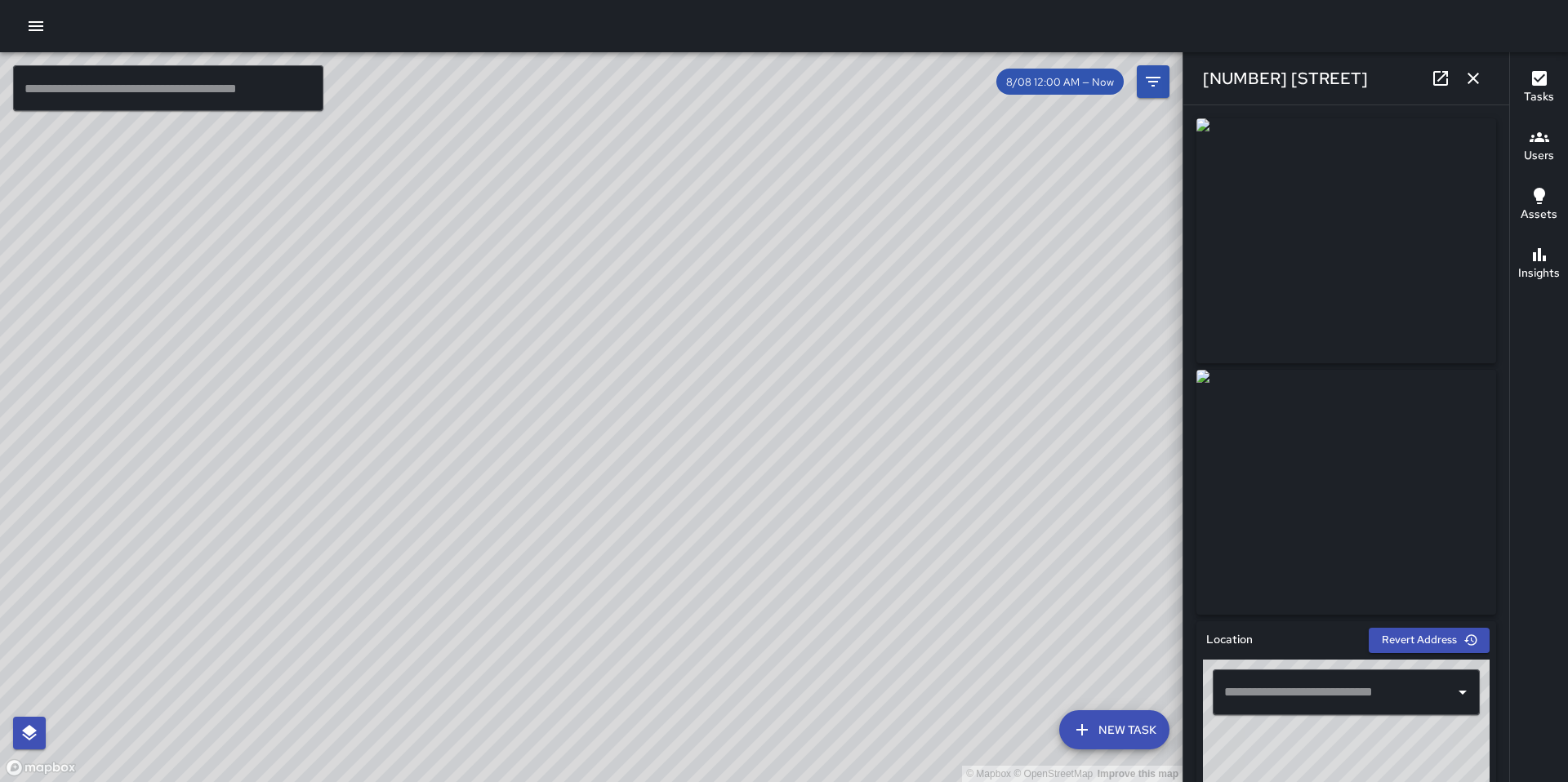 type on "**********" 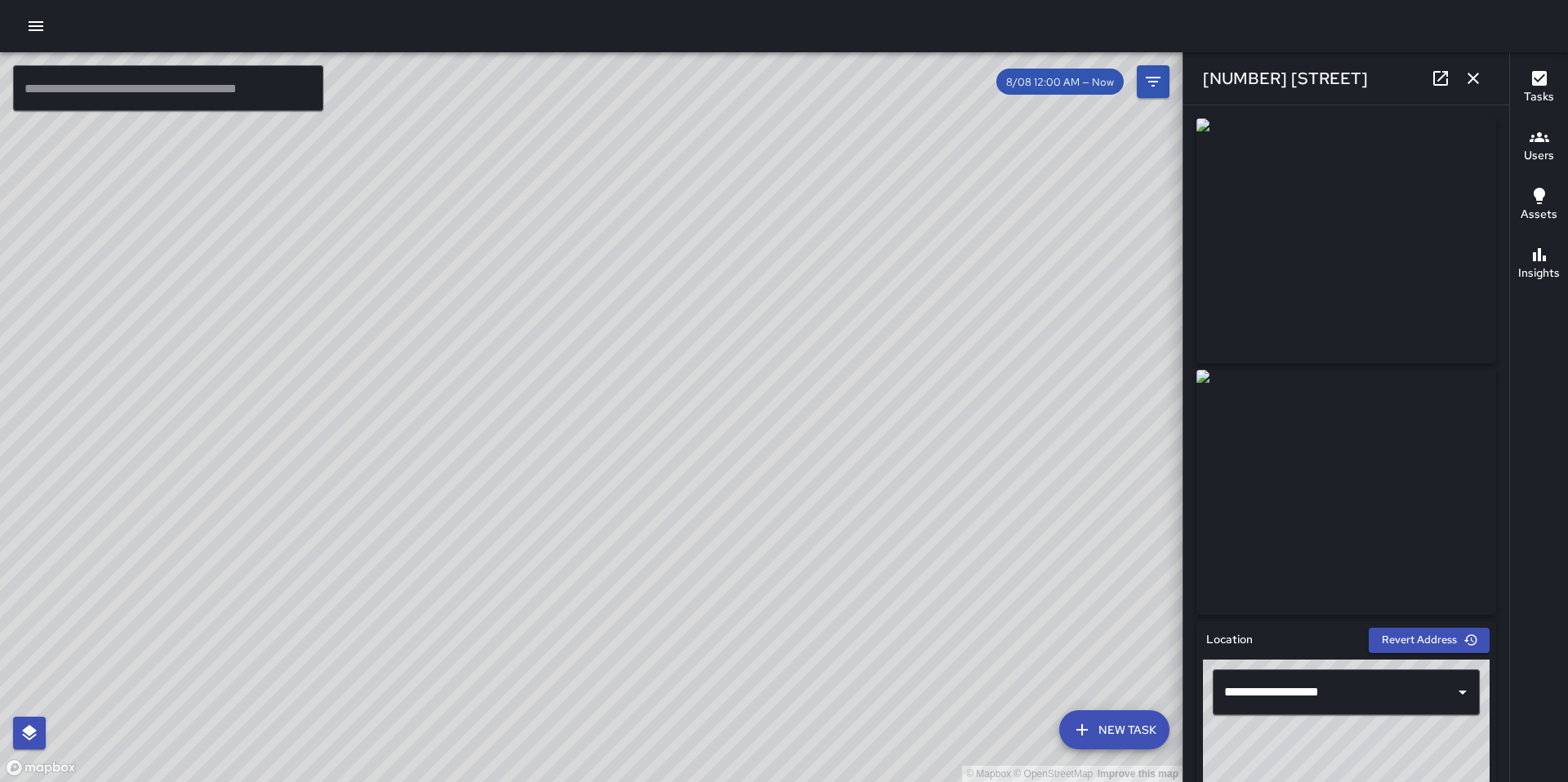 drag, startPoint x: 803, startPoint y: 376, endPoint x: 654, endPoint y: 398, distance: 150.6154 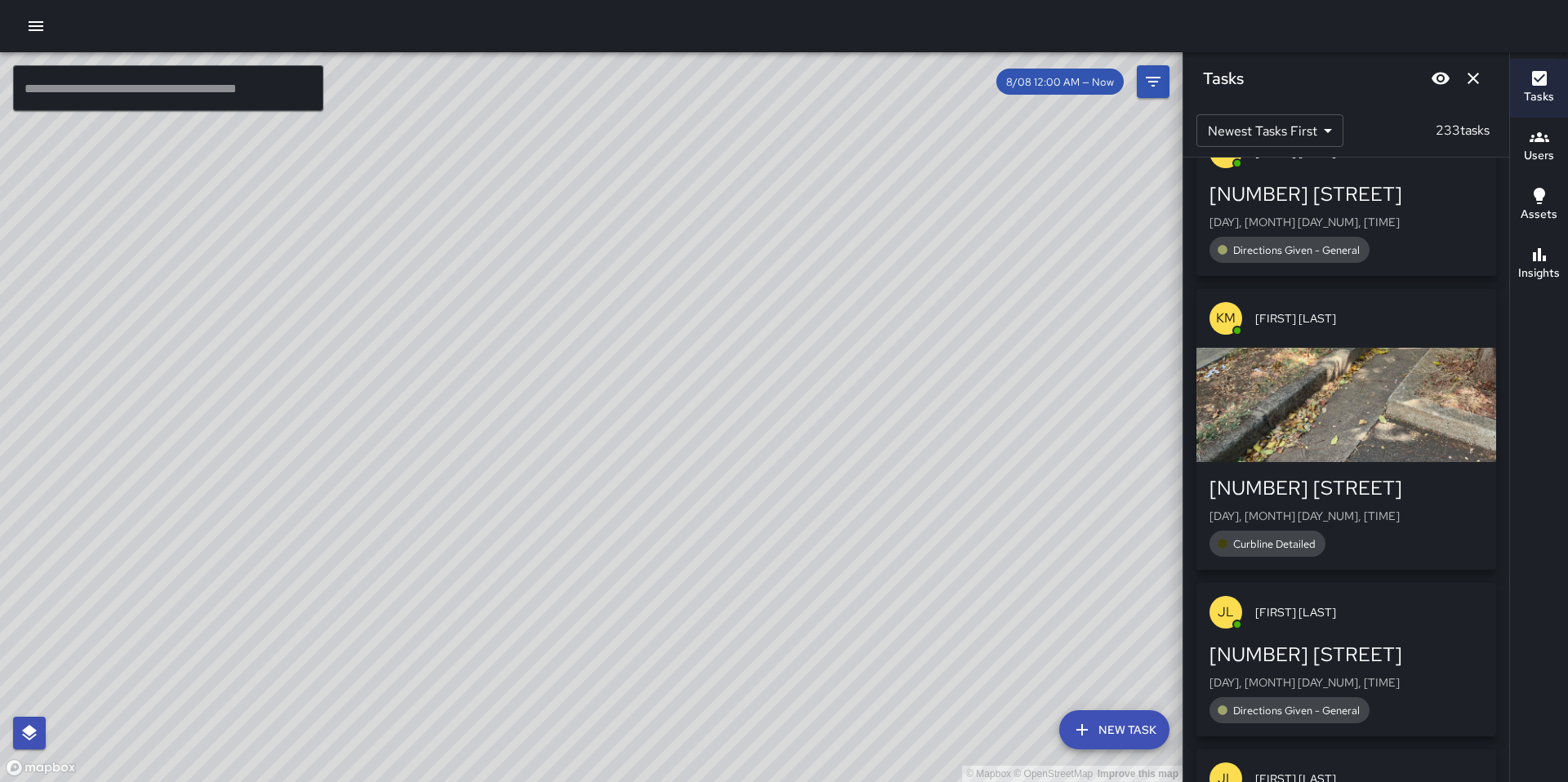 click on "AB Arlen Balanon 2464 Kalākaua Avenue Fri, Aug 8, 10:14 AM Water Usage 180 gal JP Joseph Planesi Kauhola Jr 2450 Koa Avenue Fri, Aug 8, 10:14 AM Trash Can Serviced  Public JL Jeffrey Lepage 6a Kalākaua Avenue Fri, Aug 8, 10:13 AM Directions Given - General KM Kevin Mews 444 Keoniana Street Fri, Aug 8, 10:13 AM Curbline Detailed JL Jeffrey Lepage 6a Kalākaua Avenue Fri, Aug 8, 10:13 AM Directions Given - General JL Jeffrey Lepage 6a Kalākaua Avenue Fri, Aug 8, 10:13 AM Directions Given - General JL Jeffrey Lepage 6a Kalākaua Avenue Fri, Aug 8, 10:08 AM Directions Given - General JL Jeffrey Lepage 6a Kalākaua Avenue Fri, Aug 8, 10:07 AM Directions Given - General XD Xuan Daniel Pham 2476 Kalākaua Avenue Fri, Aug 8, 10:07 AM Trike Spill JL Jeffrey Lepage 6a Kalākaua Avenue Fri, Aug 8, 10:07 AM Directions Given - General" at bounding box center (1346, 469) 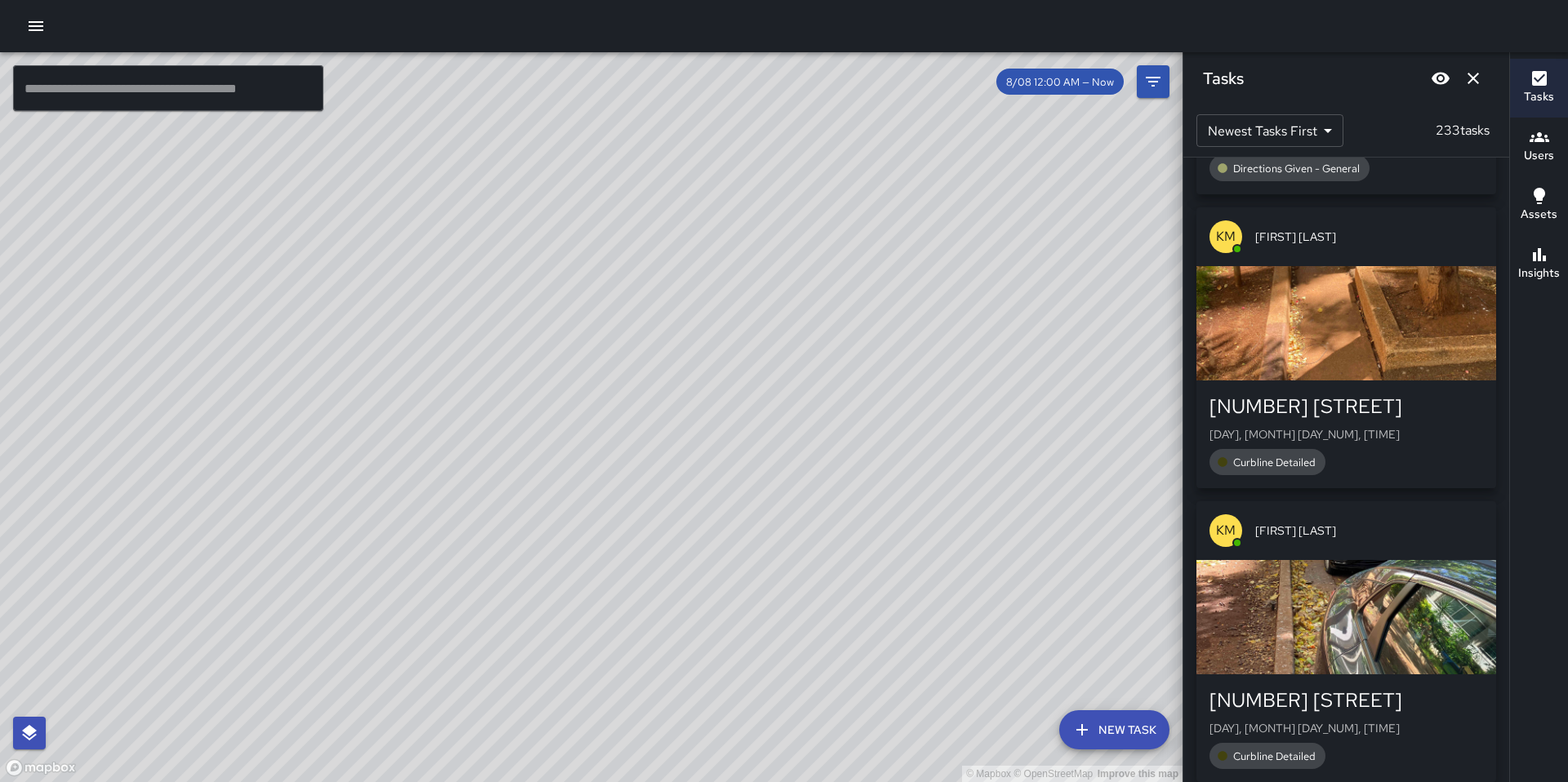 scroll, scrollTop: 2043, scrollLeft: 0, axis: vertical 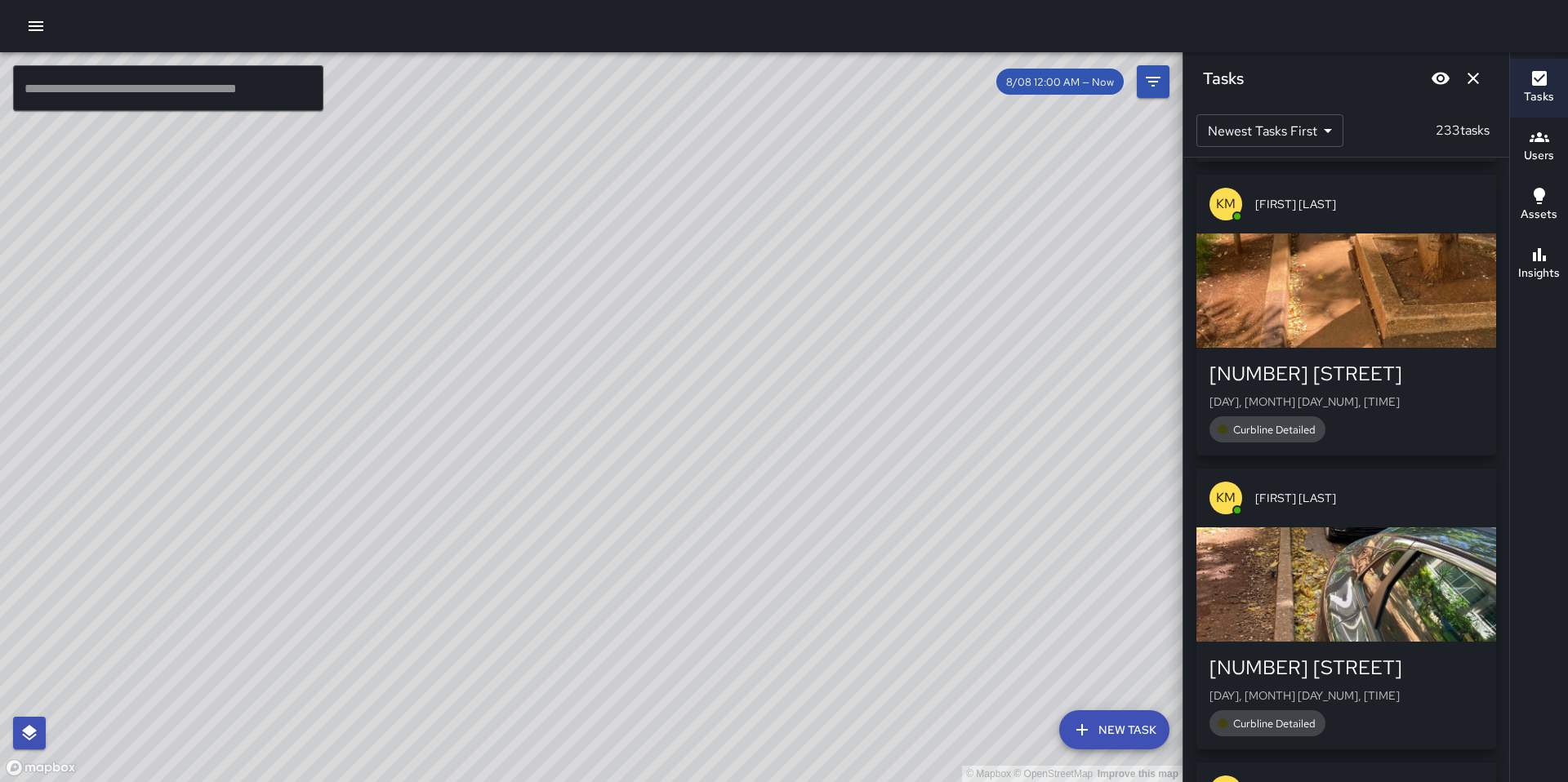 click at bounding box center (1346, 584) 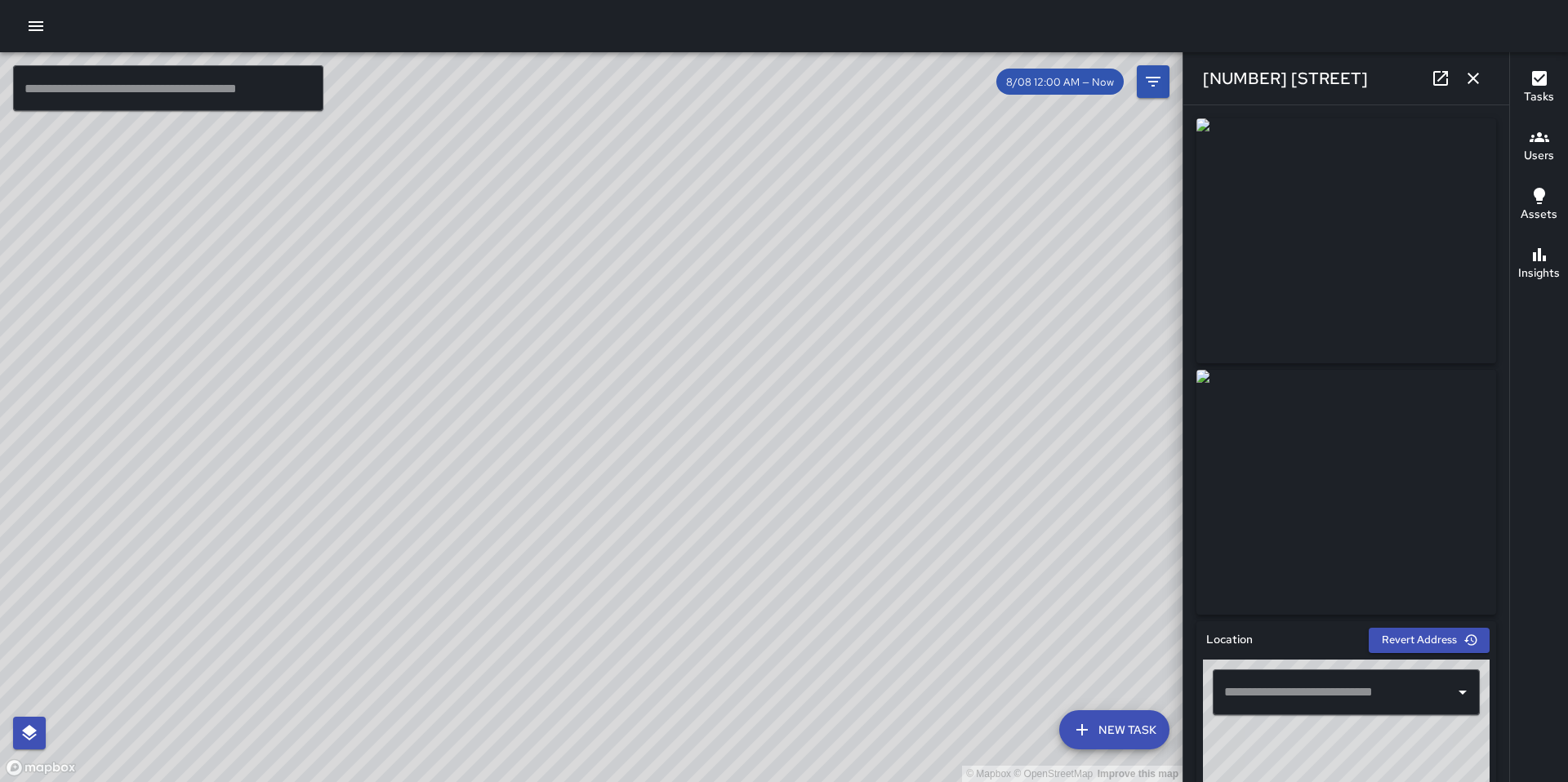 type on "**********" 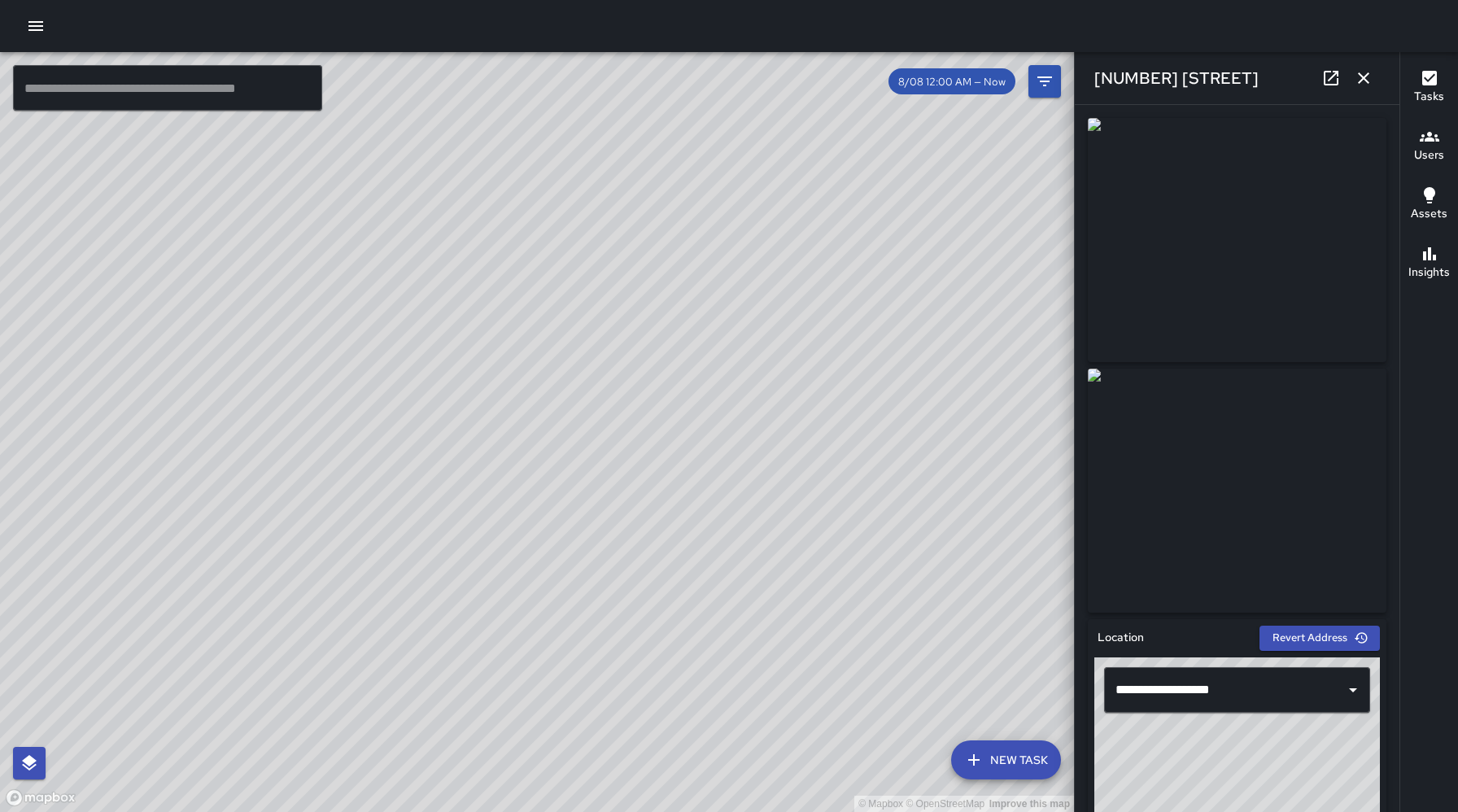 scroll, scrollTop: 6206, scrollLeft: 0, axis: vertical 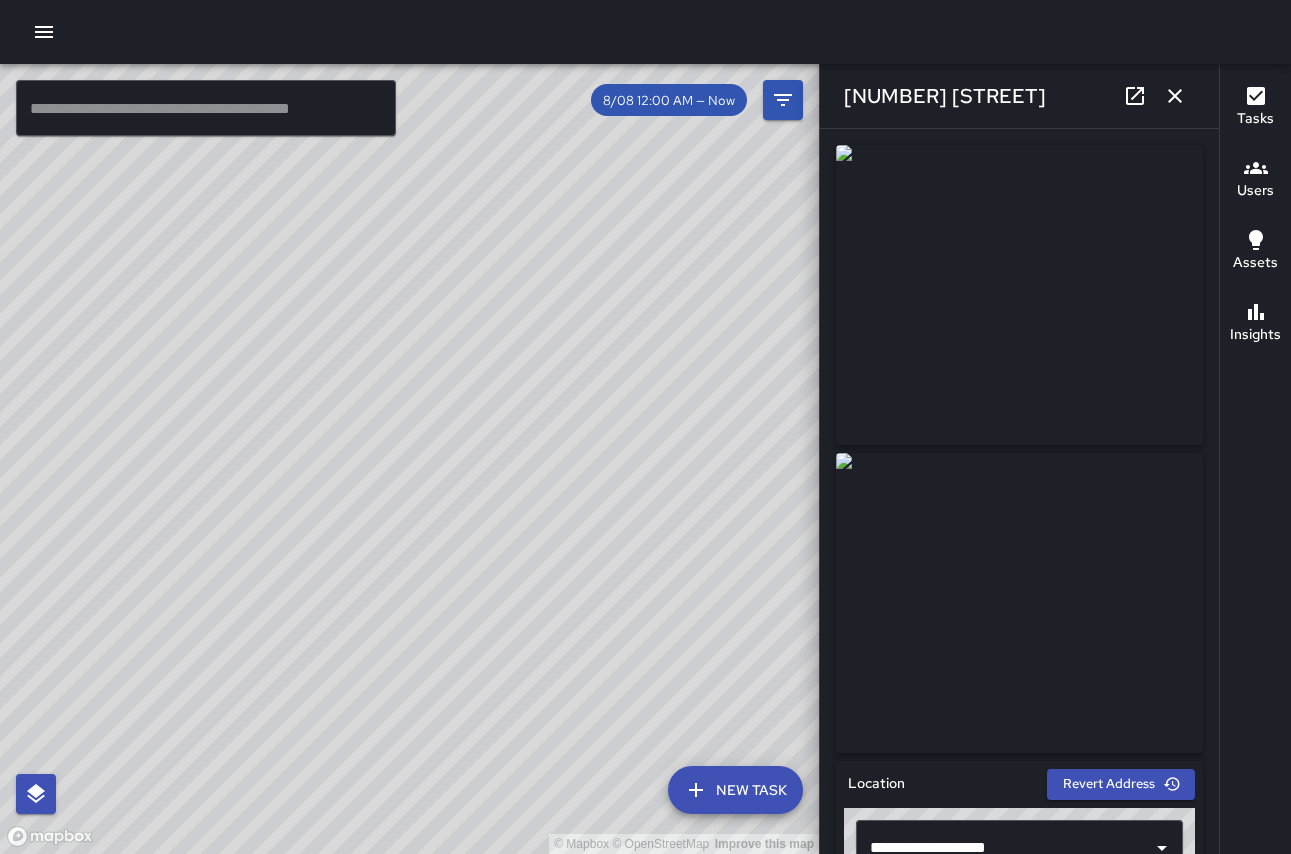 click 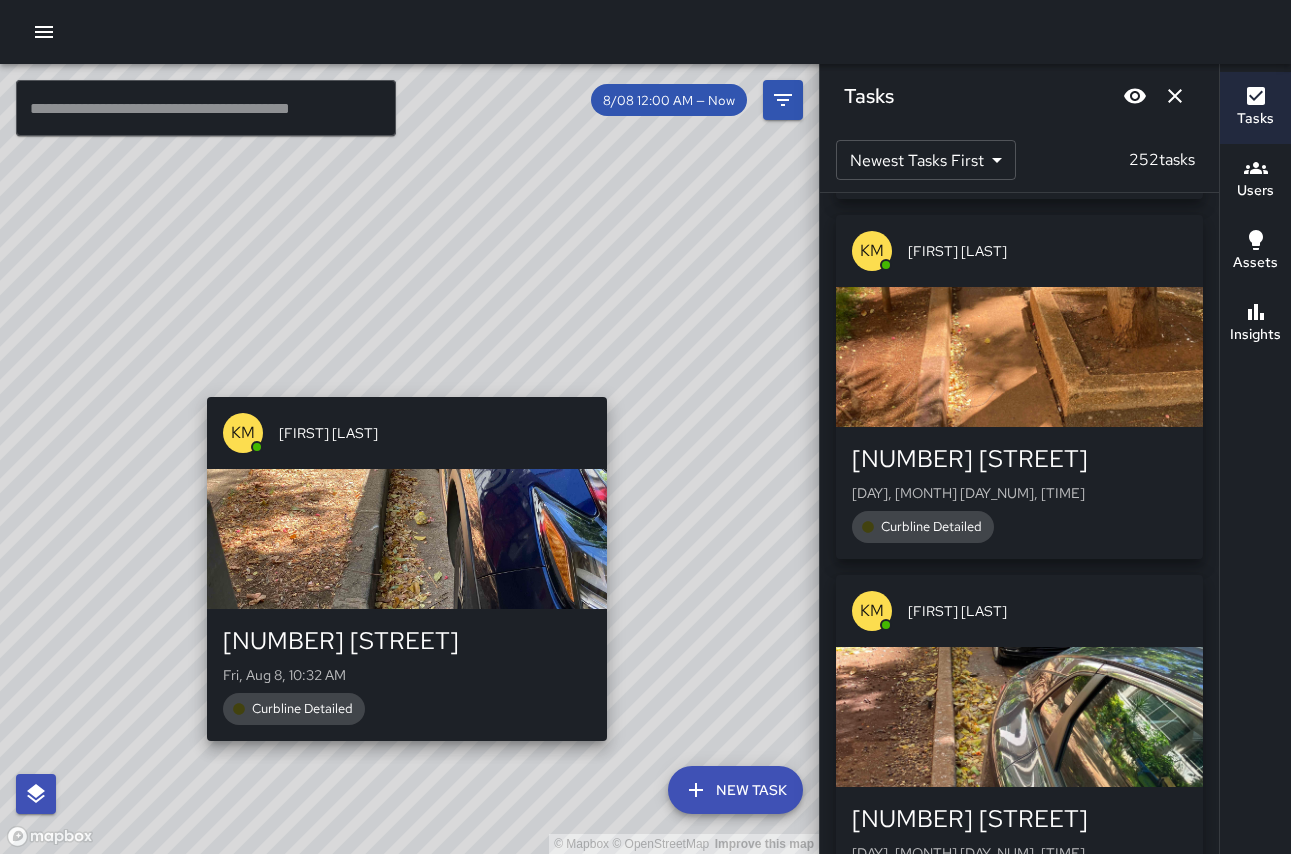 click on "© Mapbox   © OpenStreetMap   Improve this map KM Kevin Mews 444 Keoniana Street Fri, Aug 8, 10:32 AM Curbline Detailed" at bounding box center (409, 459) 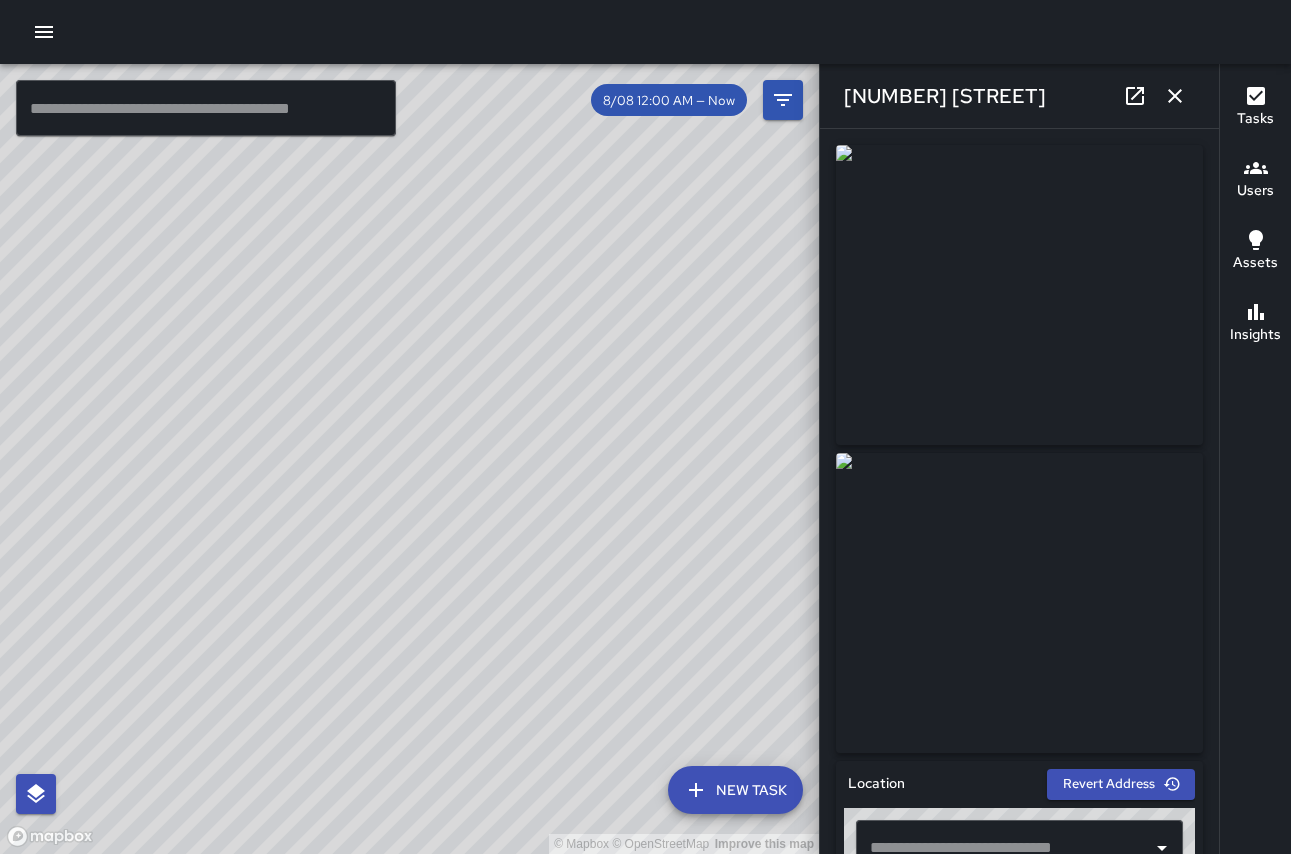 type on "**********" 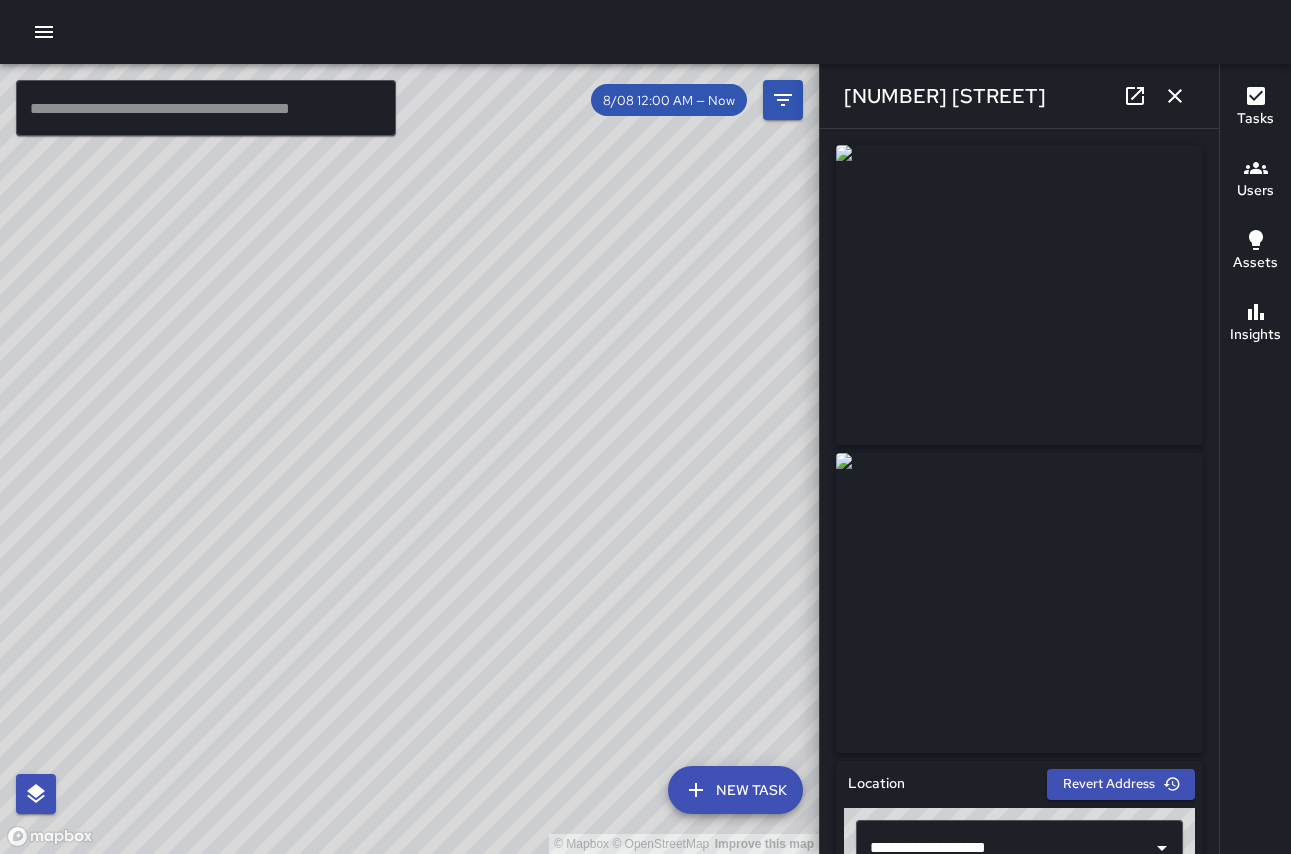click on "© Mapbox   © OpenStreetMap   Improve this map KM Kevin Mews 430 Keoniana Street Fri, Aug 8, 10:06 AM Curbline Detailed" at bounding box center (409, 459) 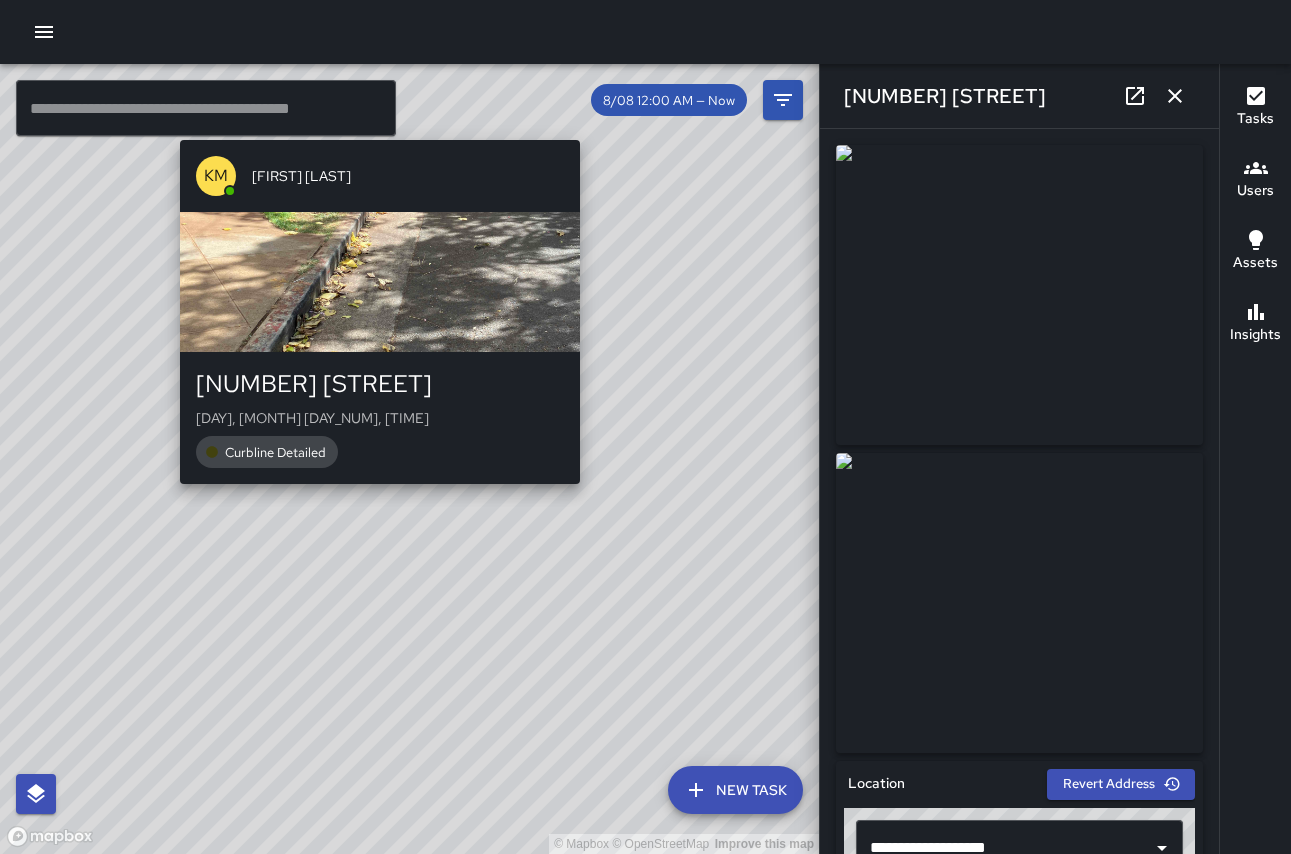 click on "KM Kevin Mews 430 Keoniana Street Fri, Aug 8, 9:52 AM Curbline Detailed" at bounding box center [380, 312] 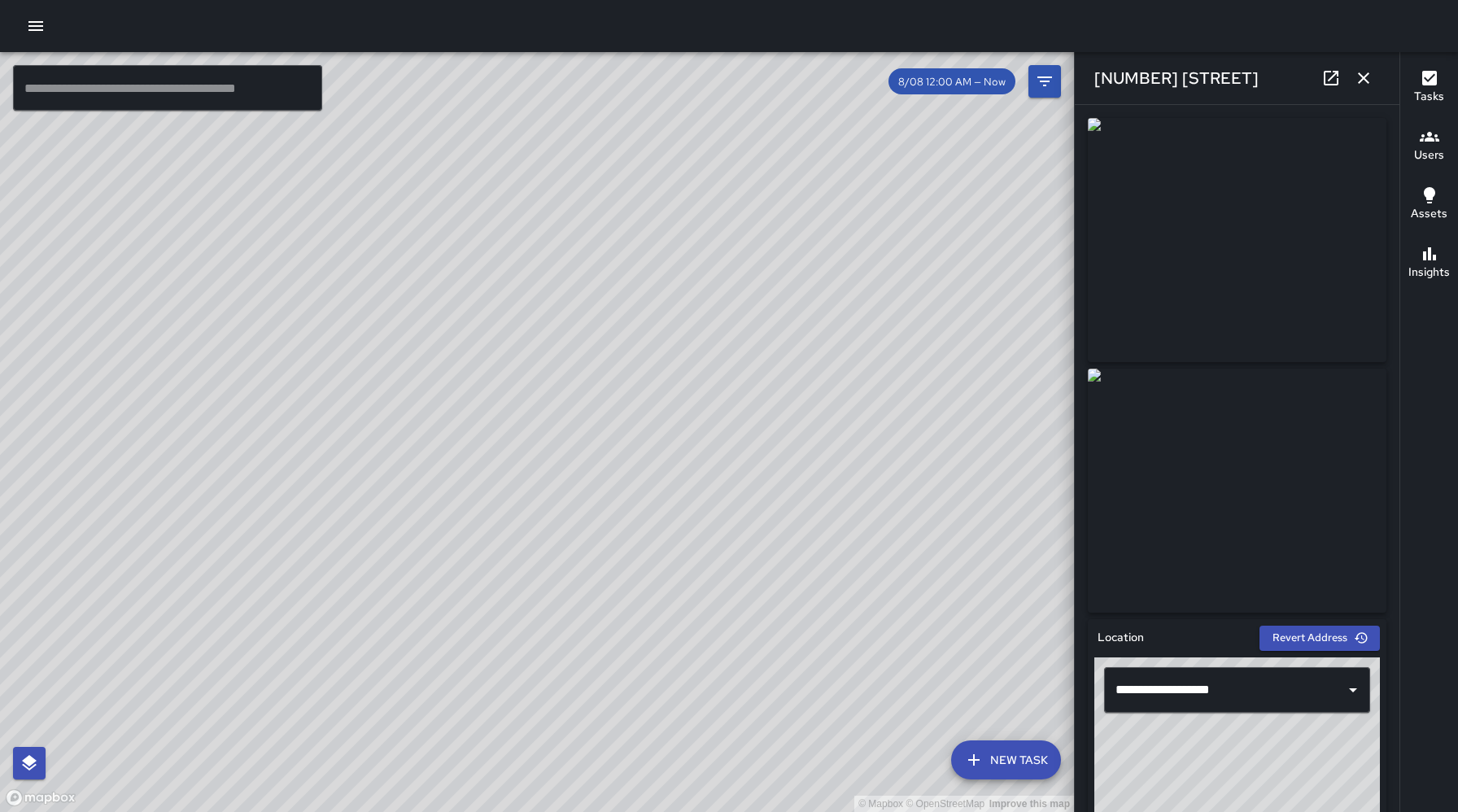 scroll, scrollTop: 6498, scrollLeft: 0, axis: vertical 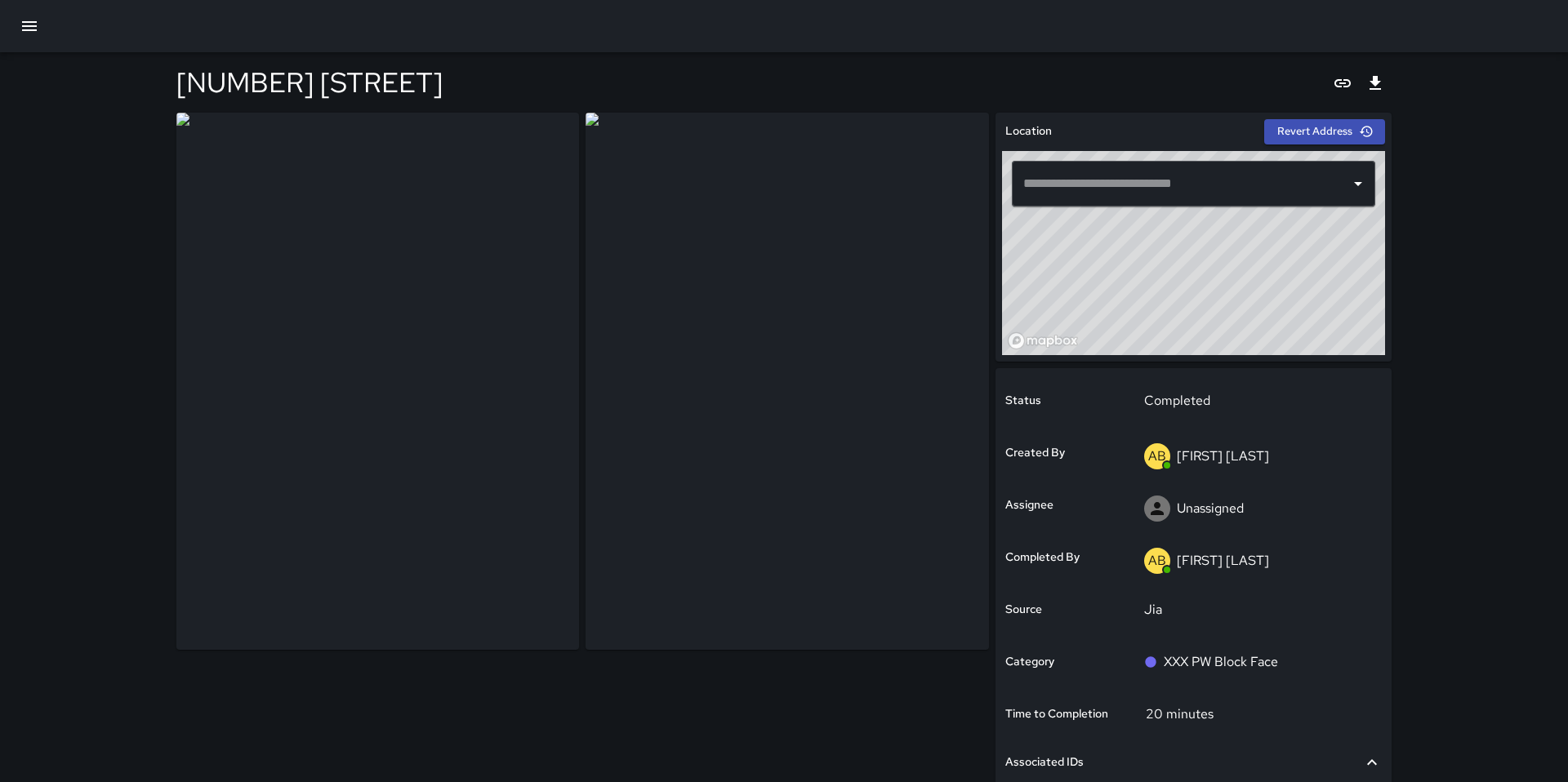 type on "**********" 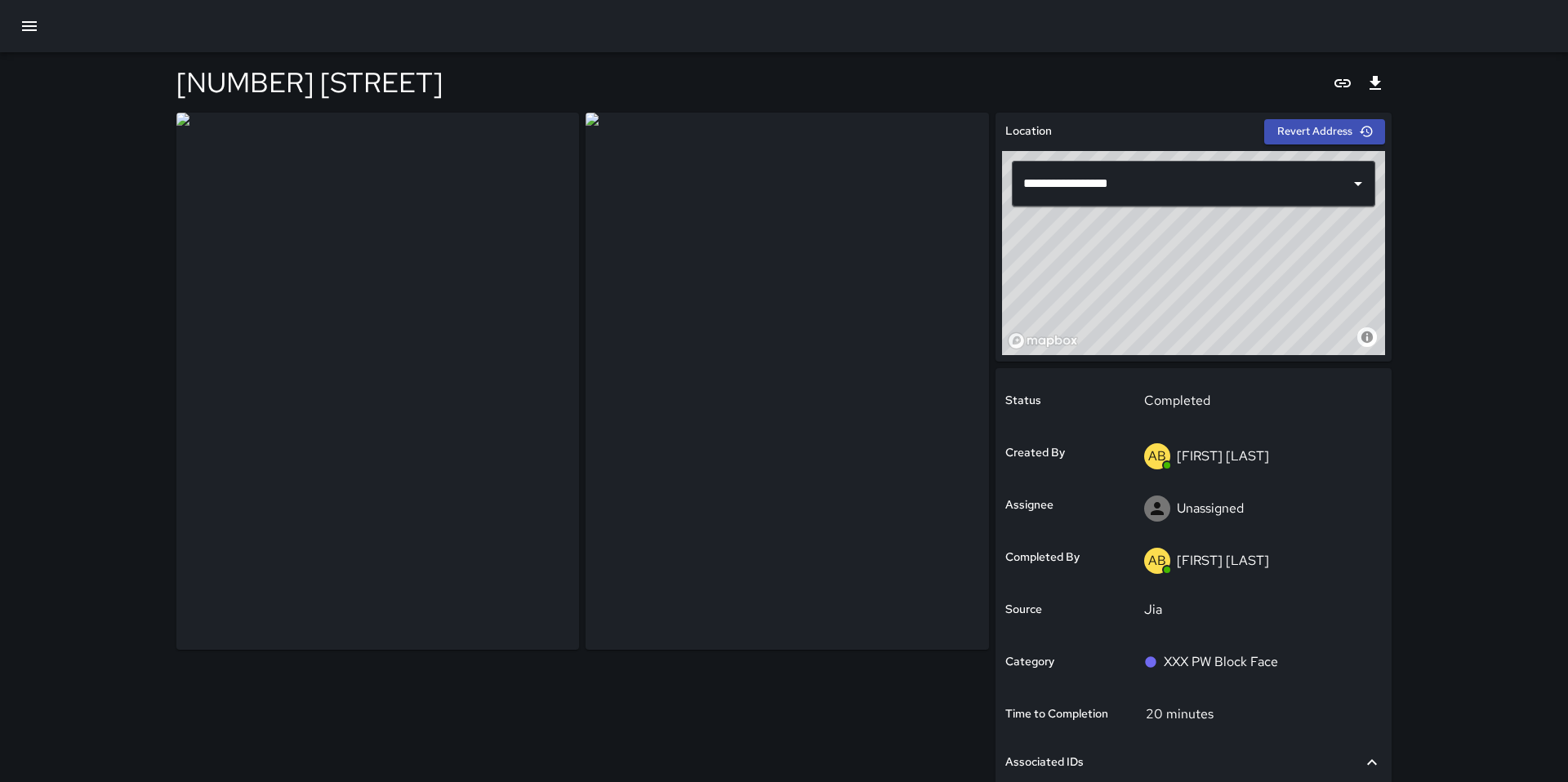 scroll, scrollTop: 1, scrollLeft: 0, axis: vertical 